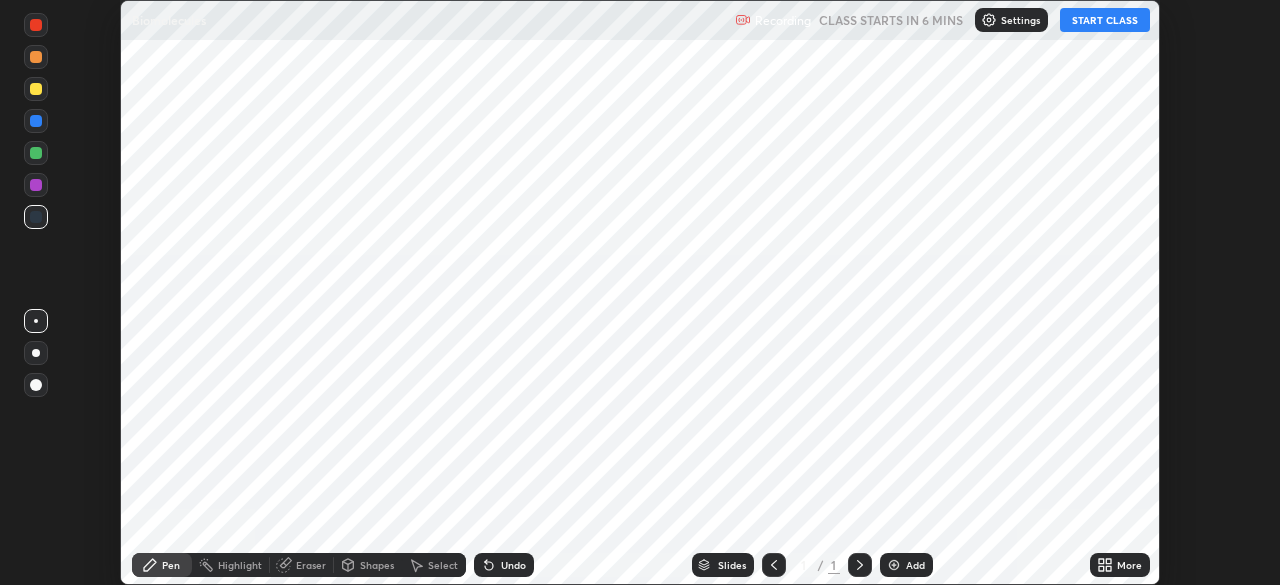 scroll, scrollTop: 0, scrollLeft: 0, axis: both 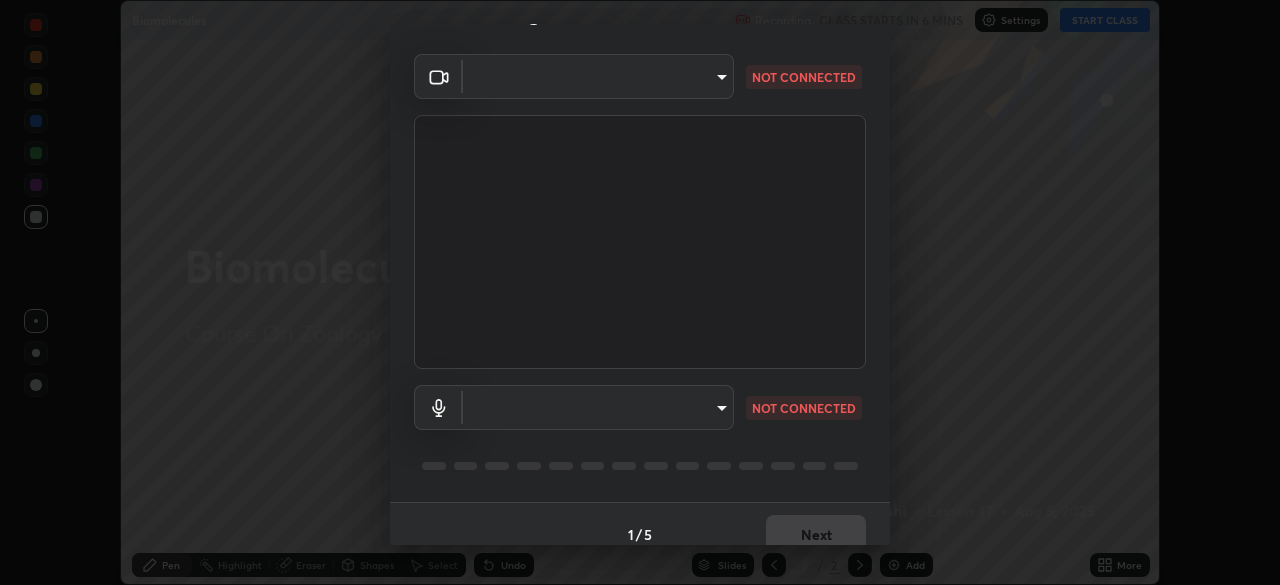 type on "bbfd6cf7026d504dd468edf870e60777175f15071da0e6f82e0d5b970fd68df4" 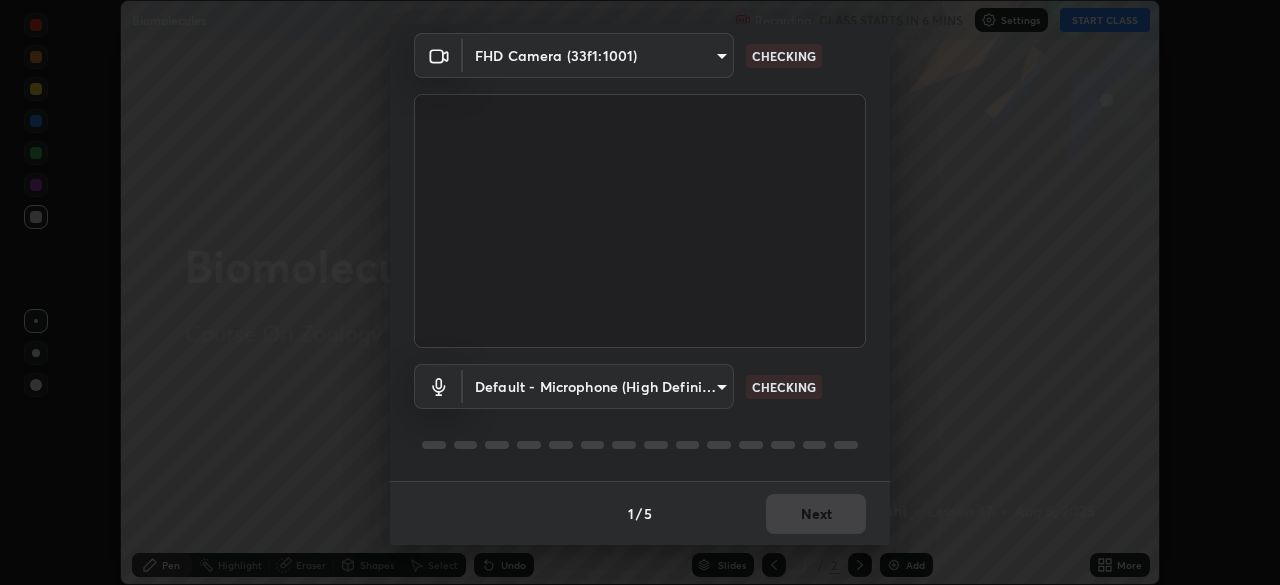 click on "Erase all Biomolecules Recording CLASS STARTS IN 6 MINS Settings START CLASS Setting up your live class Biomolecules • L47 of Course On Zoology for NEET Conquer 1 2026 [FIRST] [LAST] Pen Highlight Eraser Shapes Select Undo Slides 2 / 2 Add More No doubts shared Encourage your learners to ask a doubt for better clarity Report an issue Reason for reporting Buffering Chat not working Audio - Video sync issue Educator video quality low ​ Attach an image Report Media settings FHD Camera (33f1:1001) bbfd6cf7026d504dd468edf870e60777175f15071da0e6f82e0d5b970fd68df4 CHECKING Default - Microphone (High Definition Audio Device) default CHECKING 1 / 5 Next" at bounding box center (640, 292) 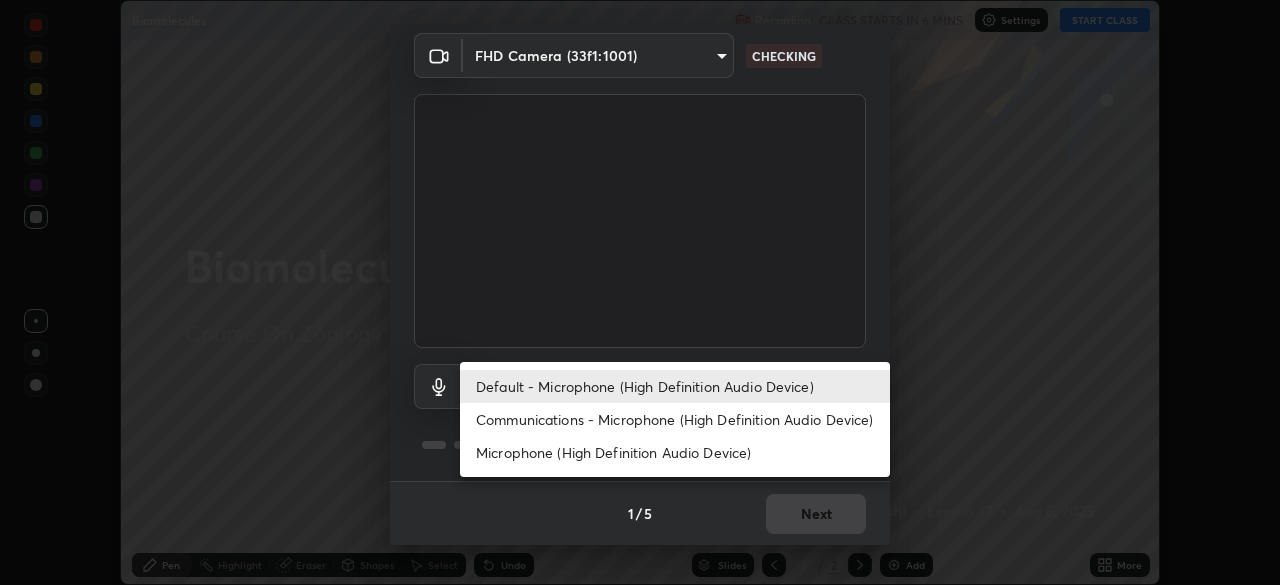 click on "Communications - Microphone (High Definition Audio Device)" at bounding box center (675, 419) 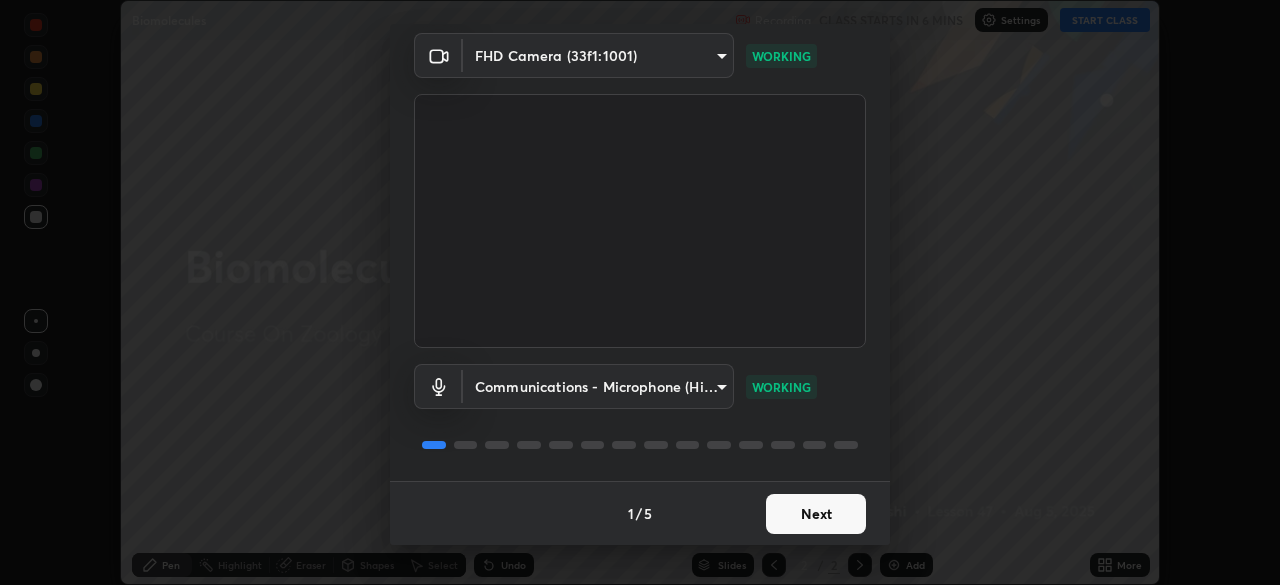 click on "Next" at bounding box center [816, 514] 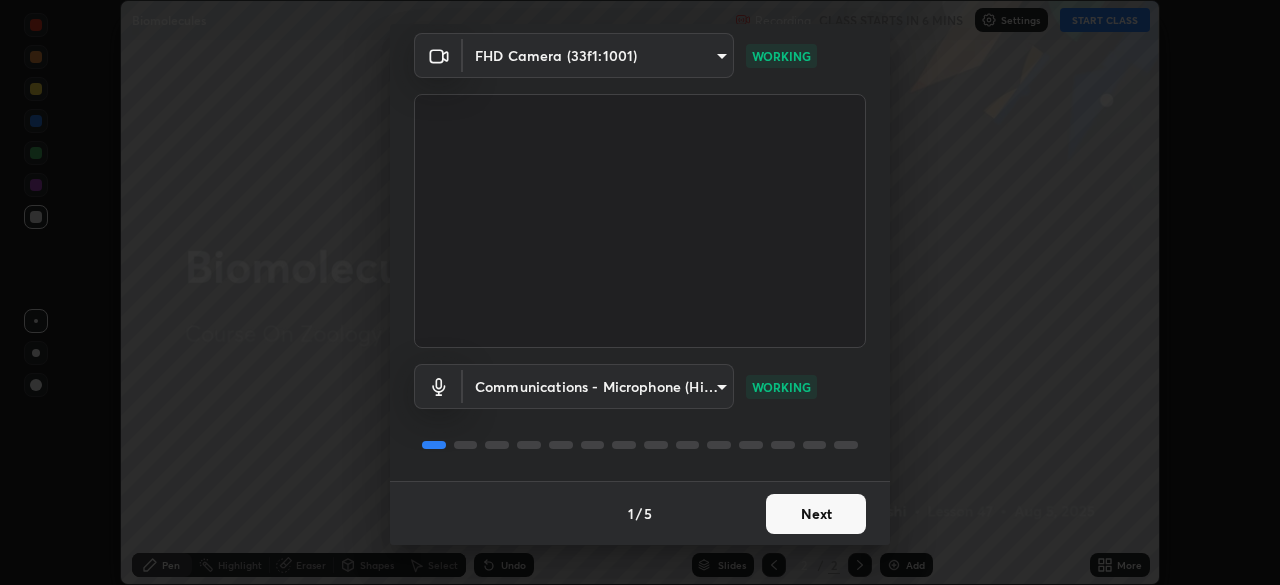 scroll, scrollTop: 0, scrollLeft: 0, axis: both 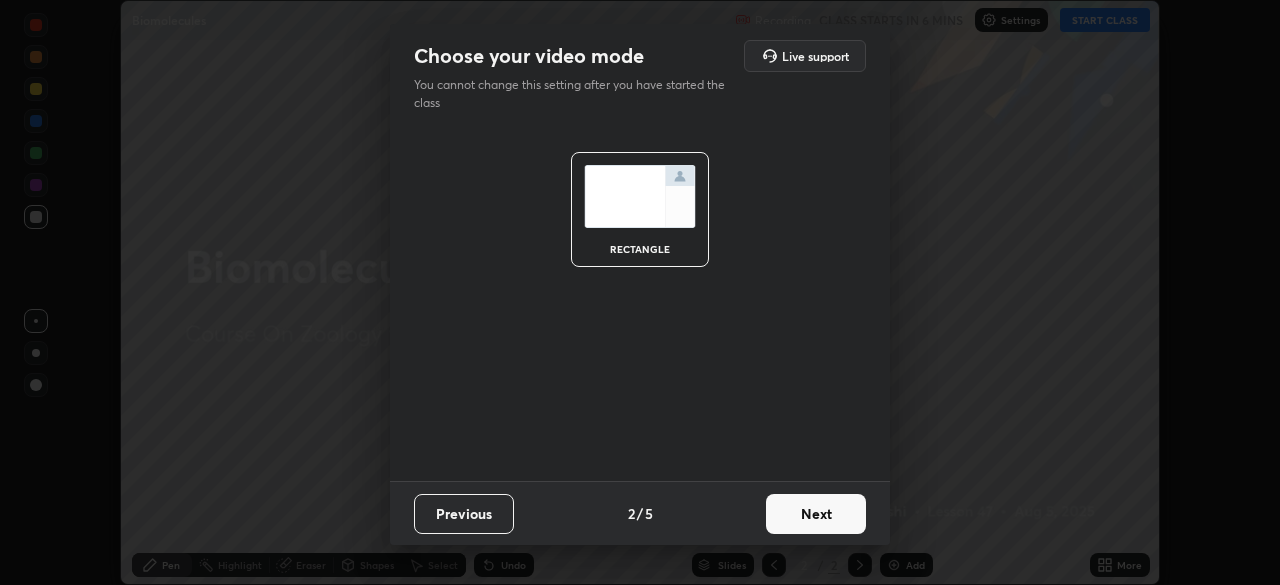 click on "Next" at bounding box center [816, 514] 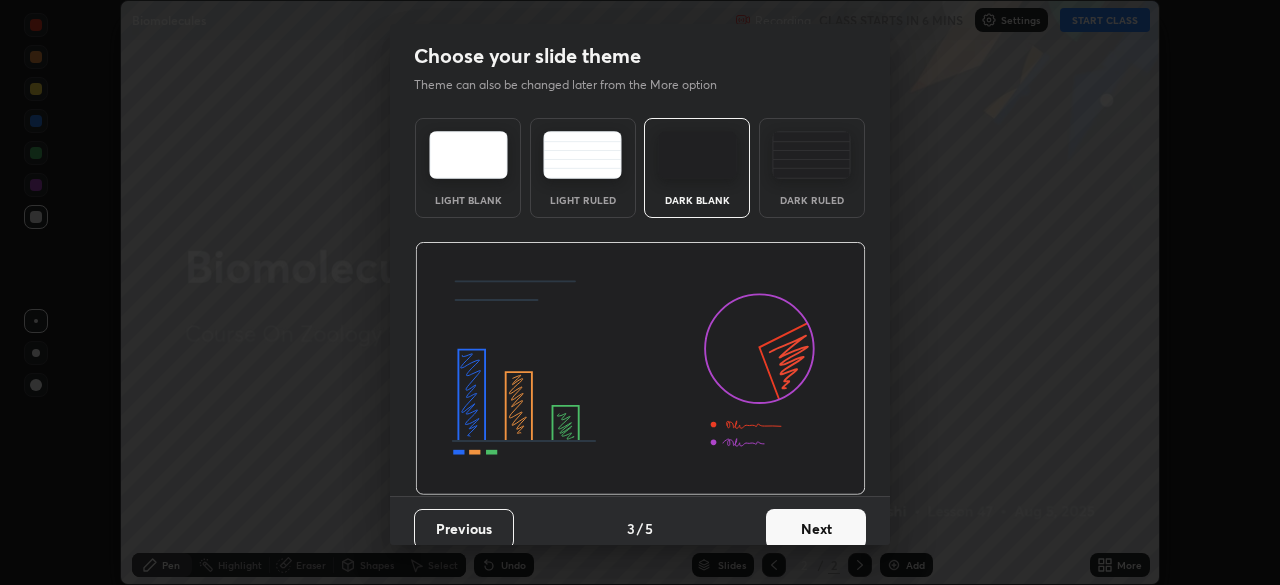 click on "Next" at bounding box center [816, 529] 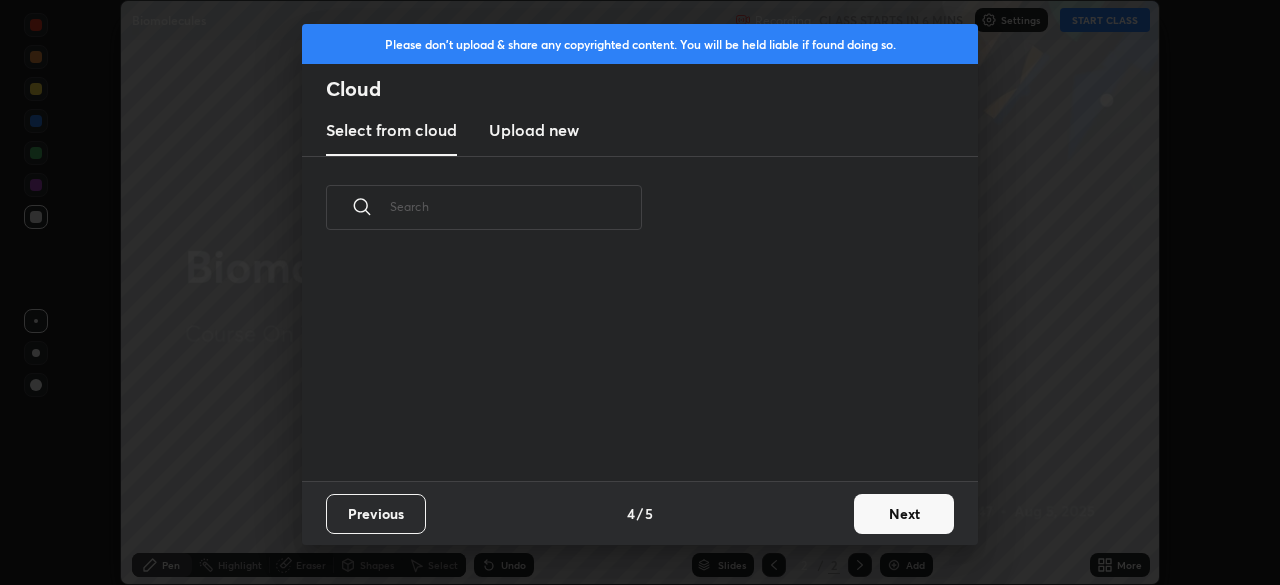 scroll, scrollTop: 7, scrollLeft: 11, axis: both 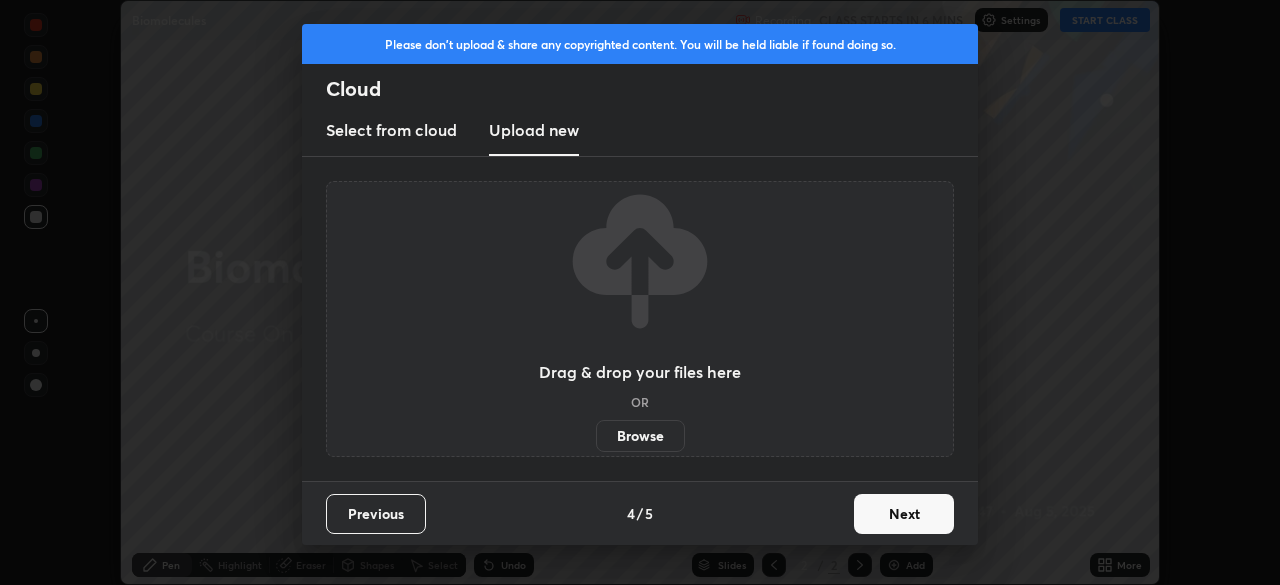 click on "Browse" at bounding box center (640, 436) 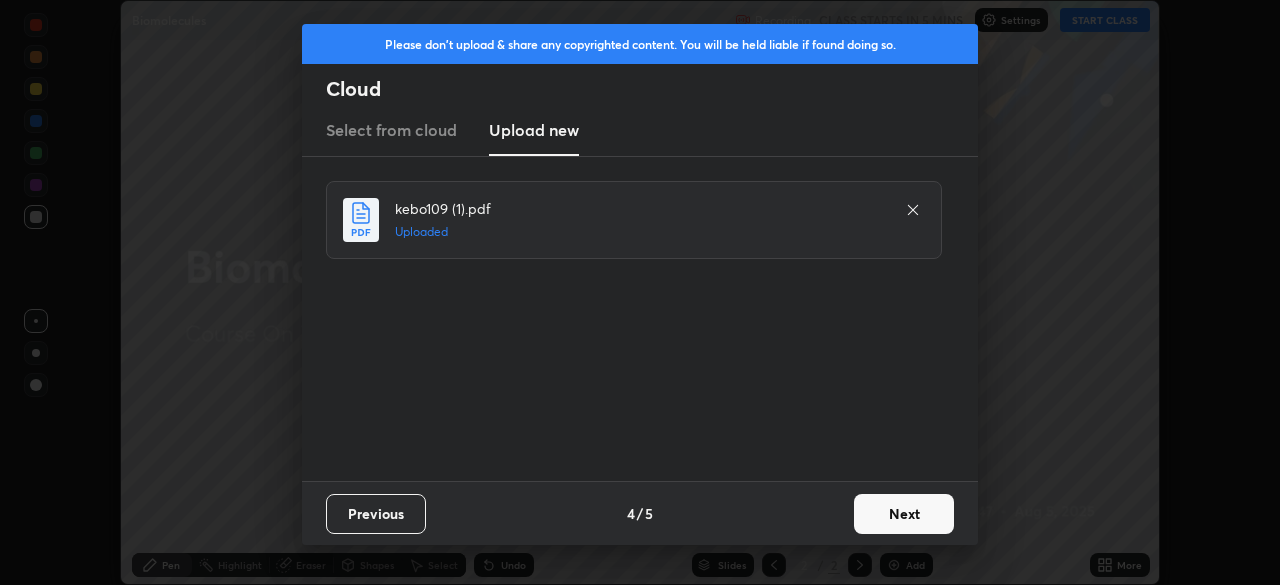 click on "Next" at bounding box center [904, 514] 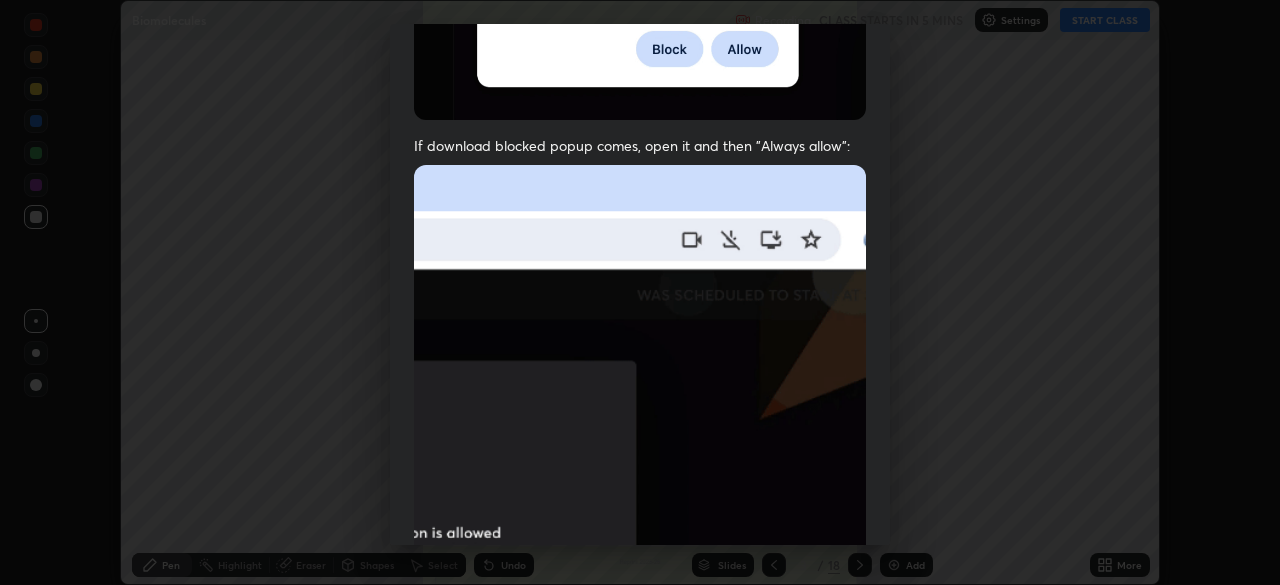 scroll, scrollTop: 479, scrollLeft: 0, axis: vertical 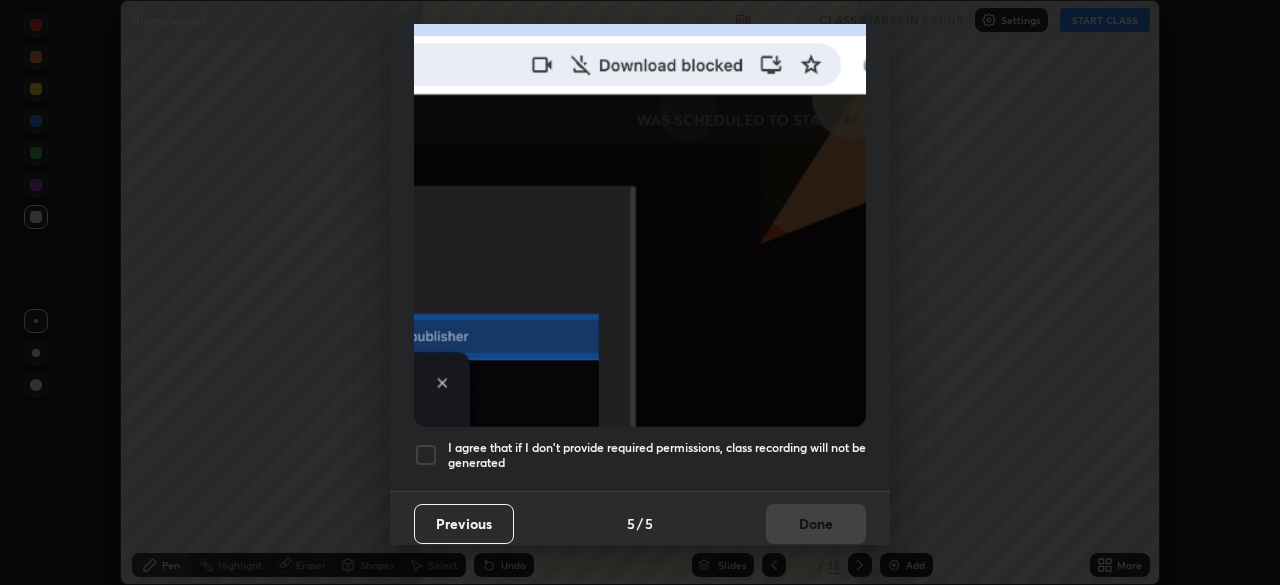 click on "I agree that if I don't provide required permissions, class recording will not be generated" at bounding box center [657, 455] 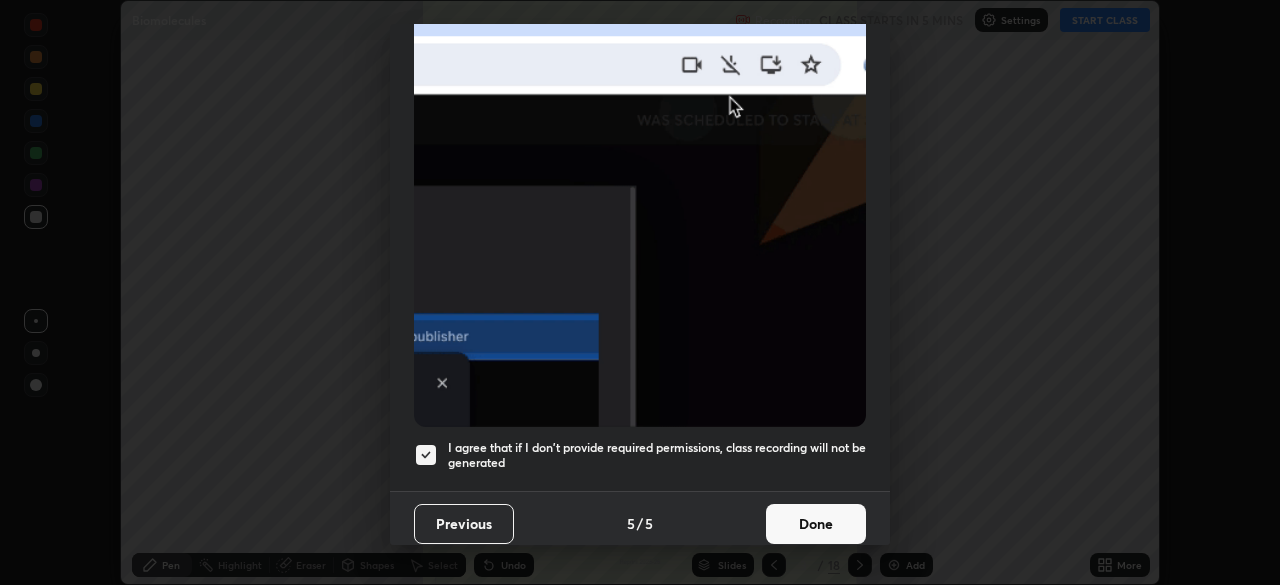 click on "Done" at bounding box center [816, 524] 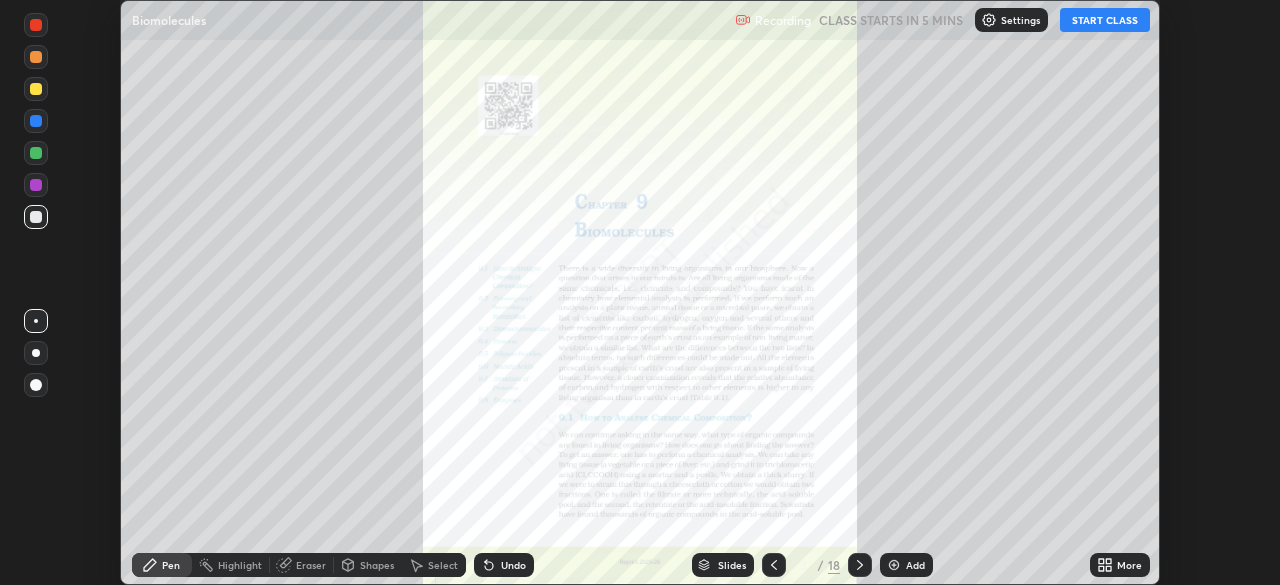click 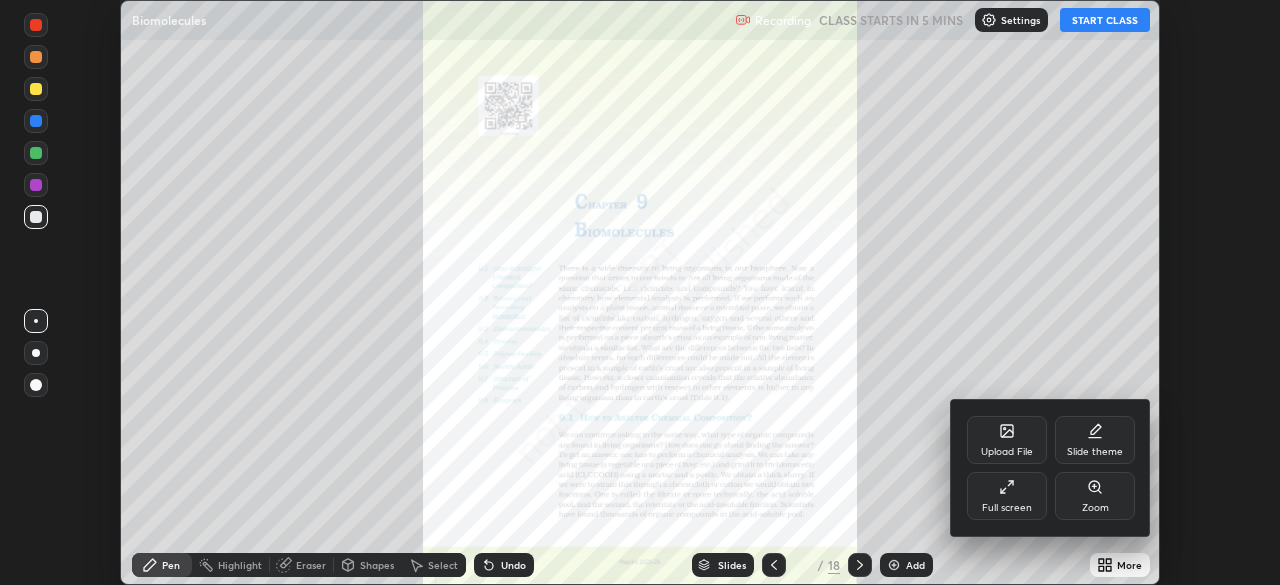 click on "Upload File" at bounding box center [1007, 452] 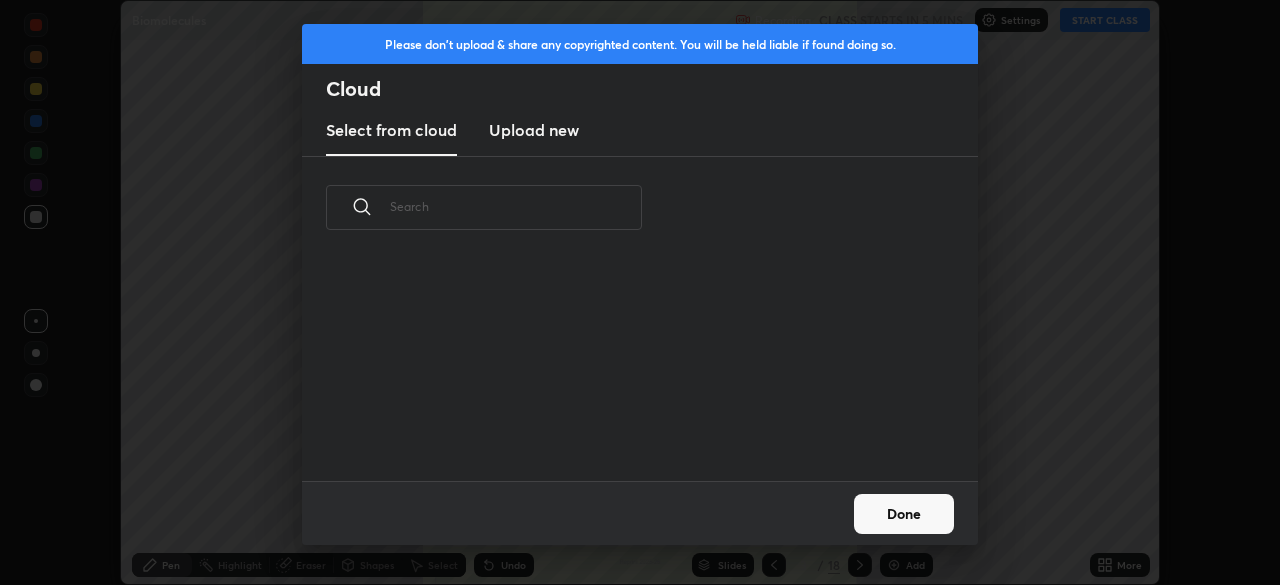 scroll, scrollTop: 7, scrollLeft: 11, axis: both 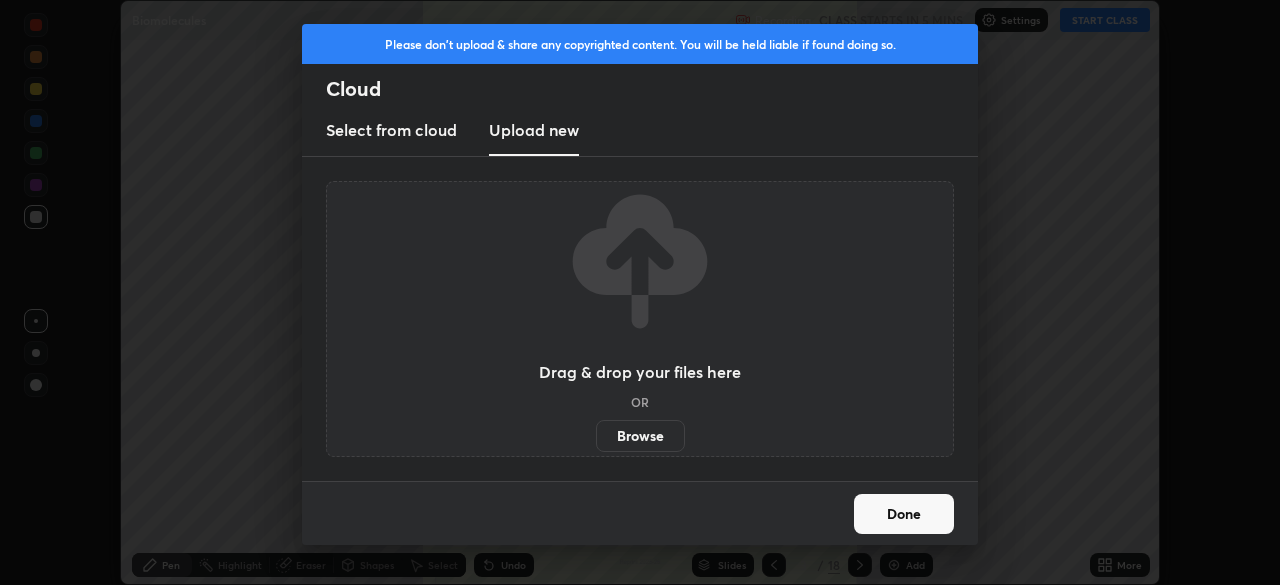 click on "Browse" at bounding box center [640, 436] 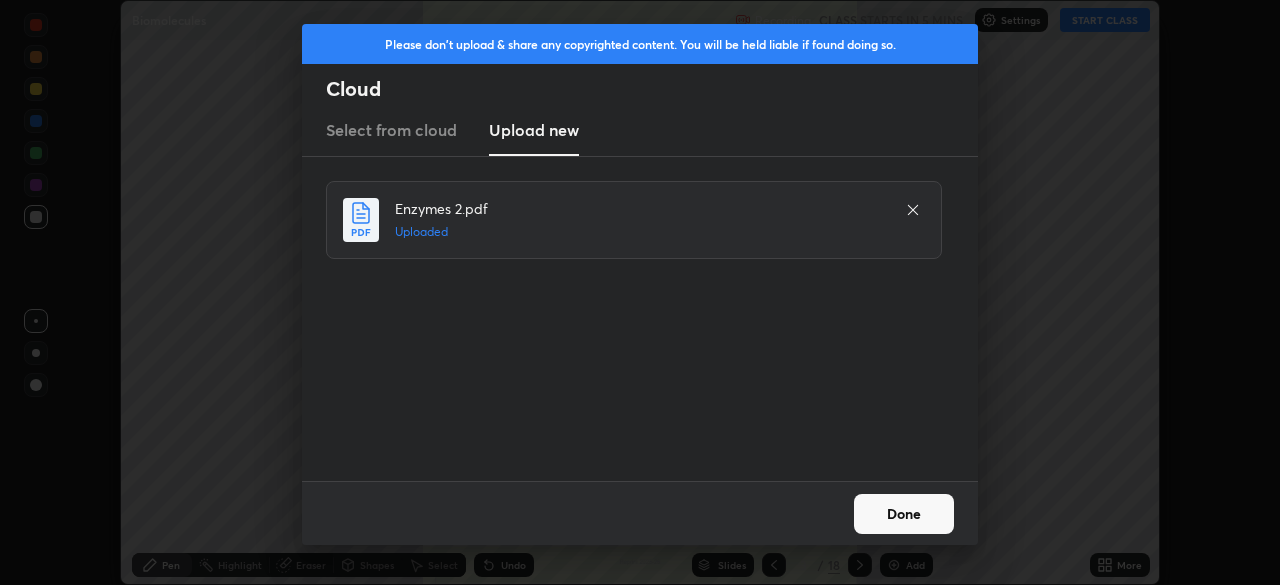 click on "Done" at bounding box center (904, 514) 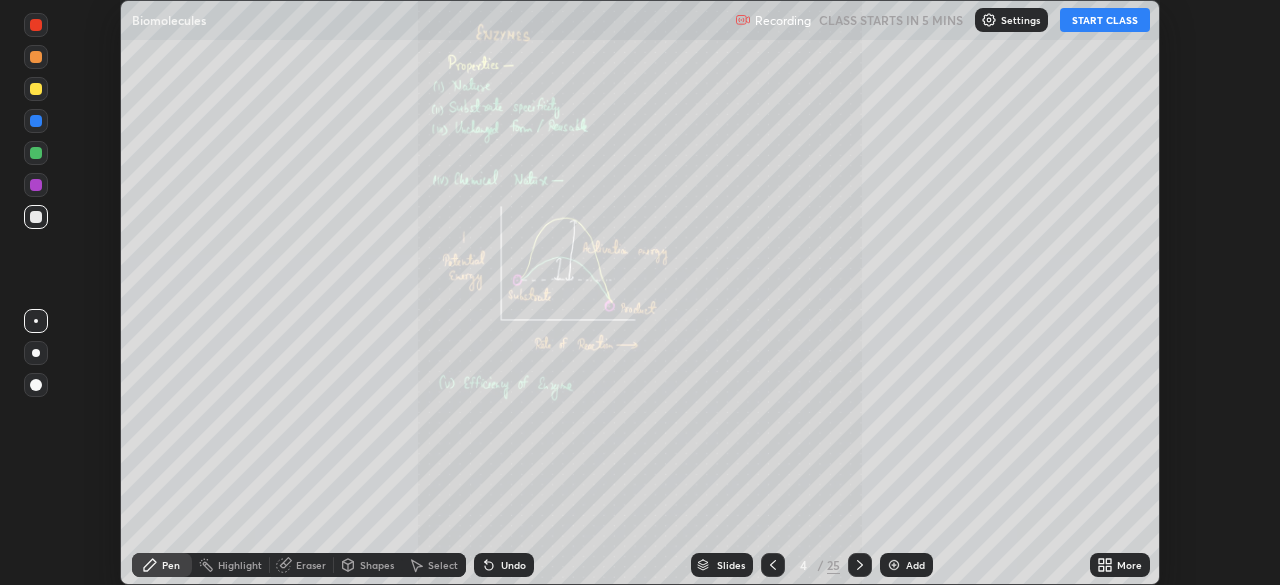 click on "More" at bounding box center [1129, 565] 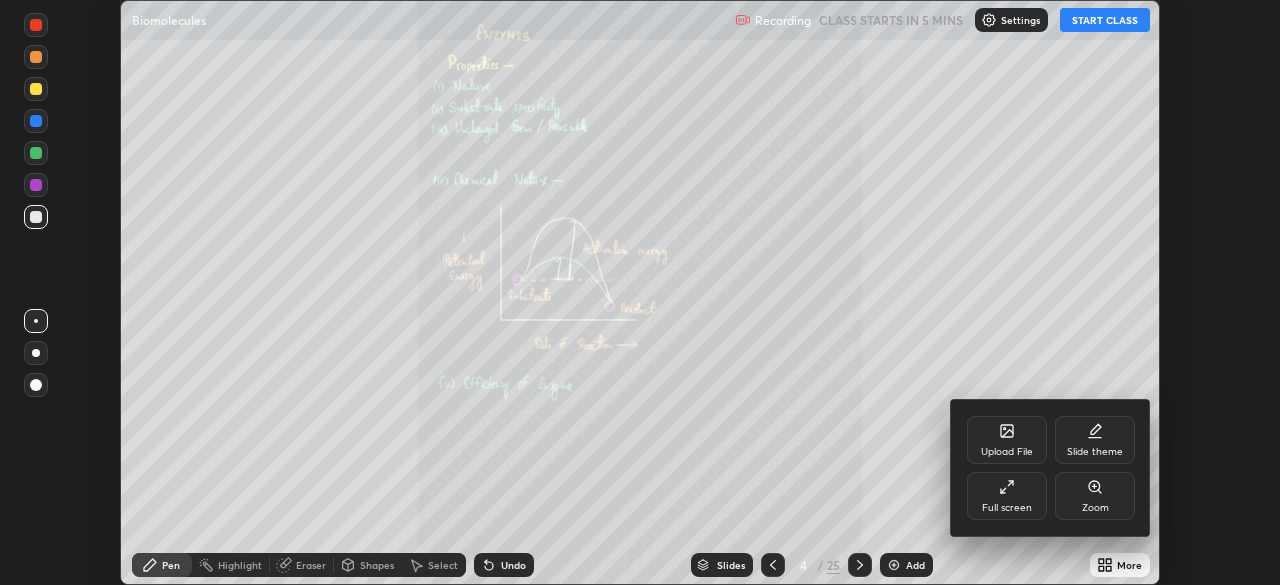 click on "Full screen" at bounding box center (1007, 508) 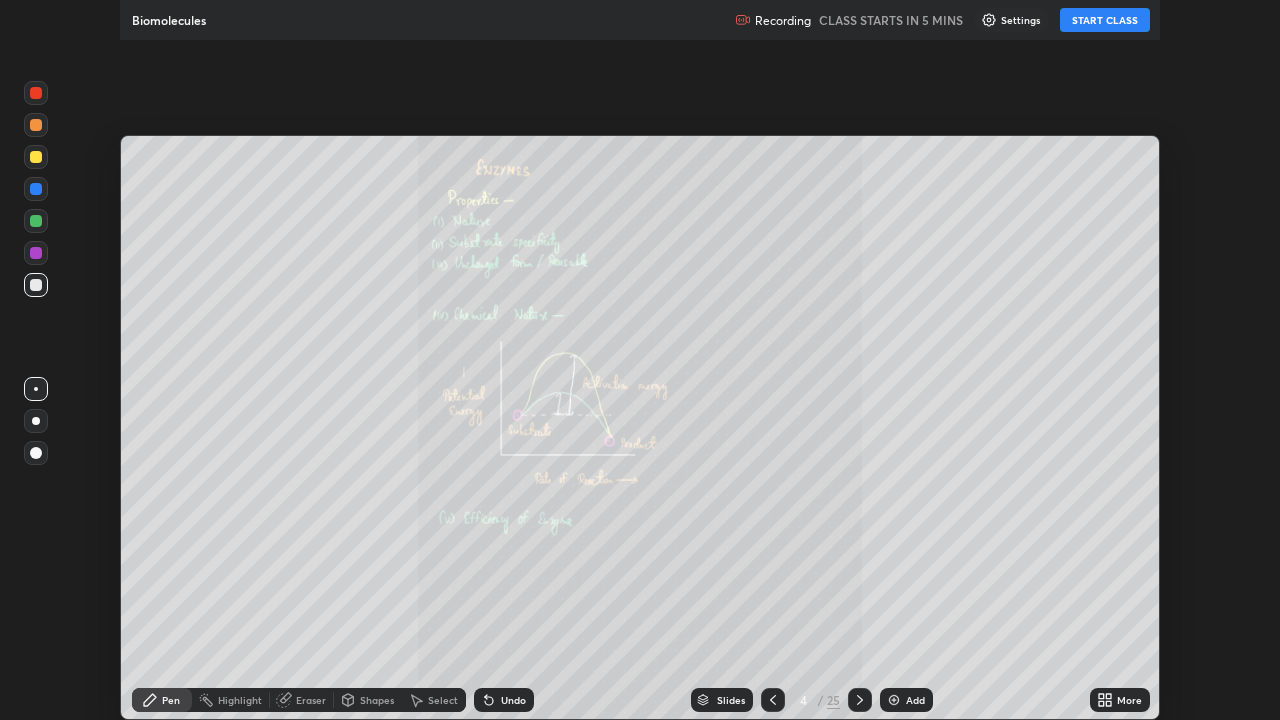 scroll, scrollTop: 99280, scrollLeft: 98720, axis: both 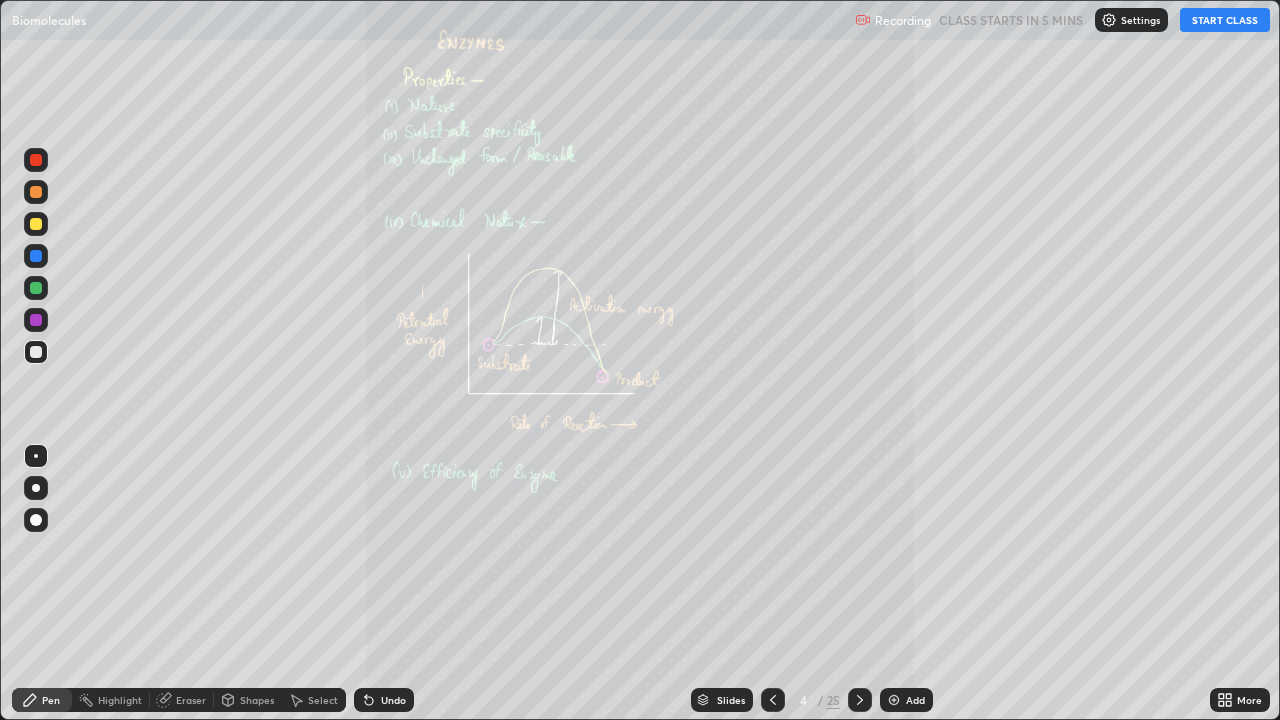 click 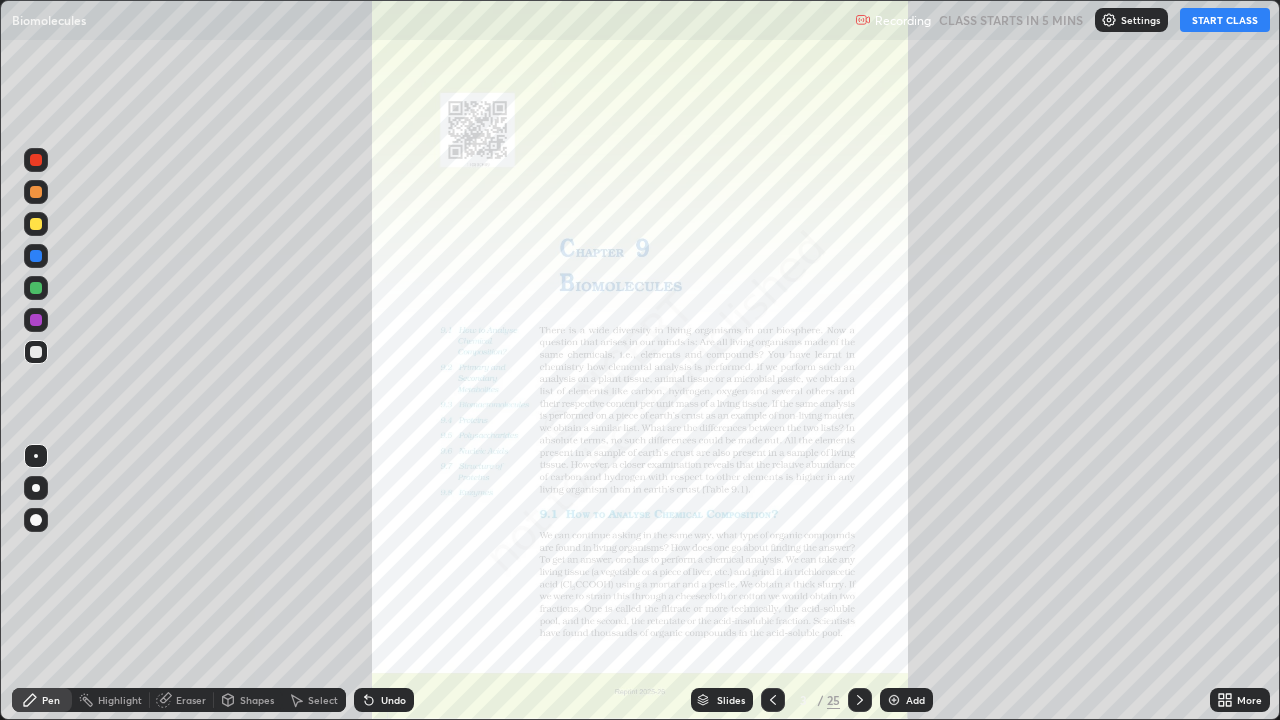 click 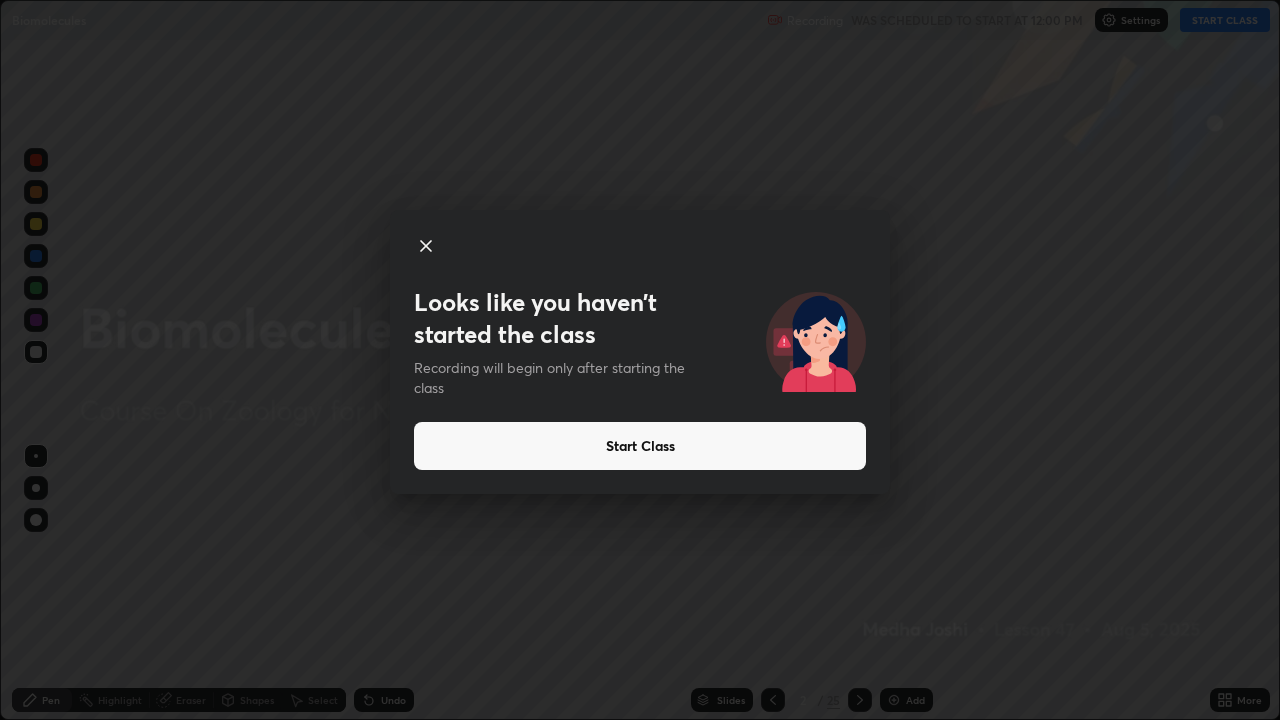 click on "Start Class" at bounding box center [640, 446] 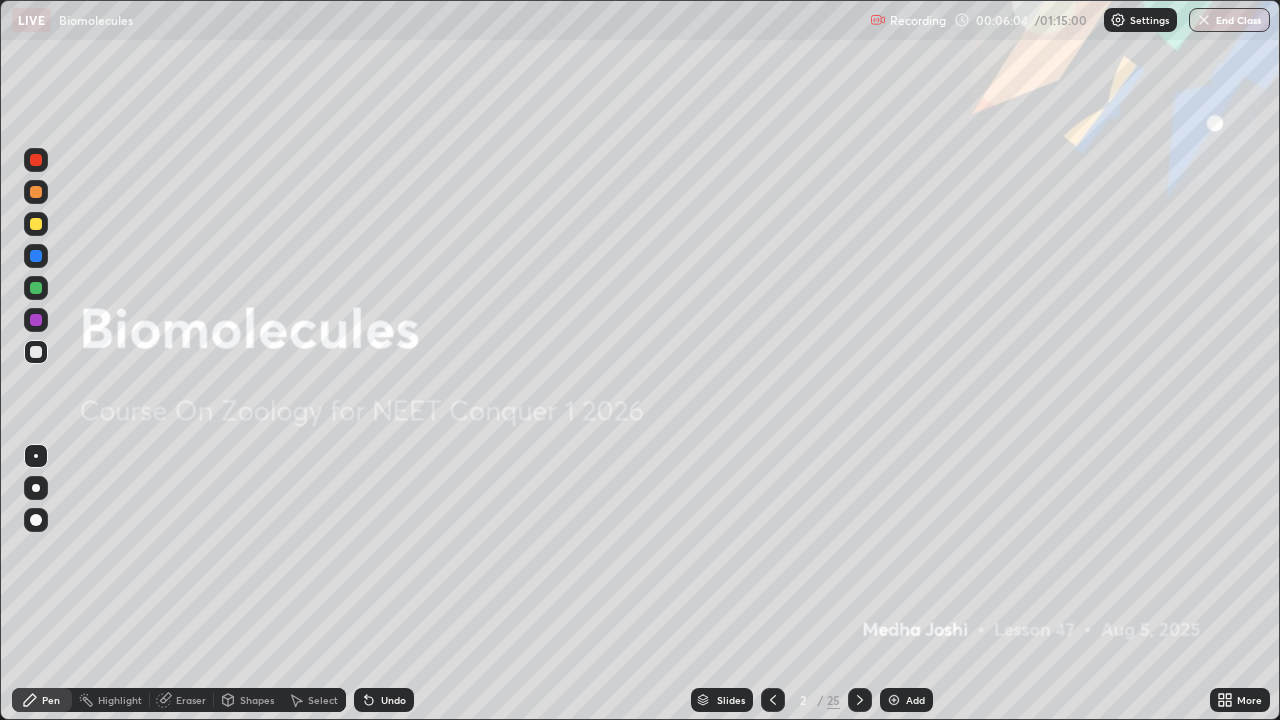 click 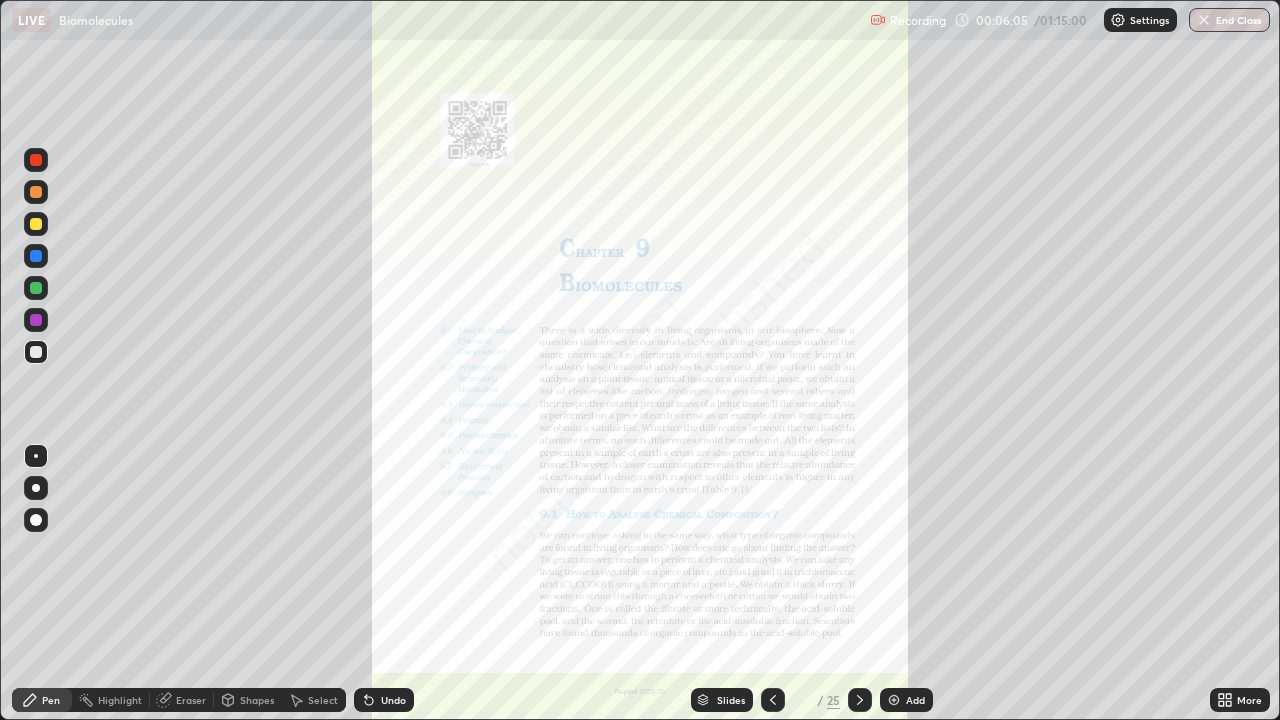 click on "Slides" at bounding box center (731, 700) 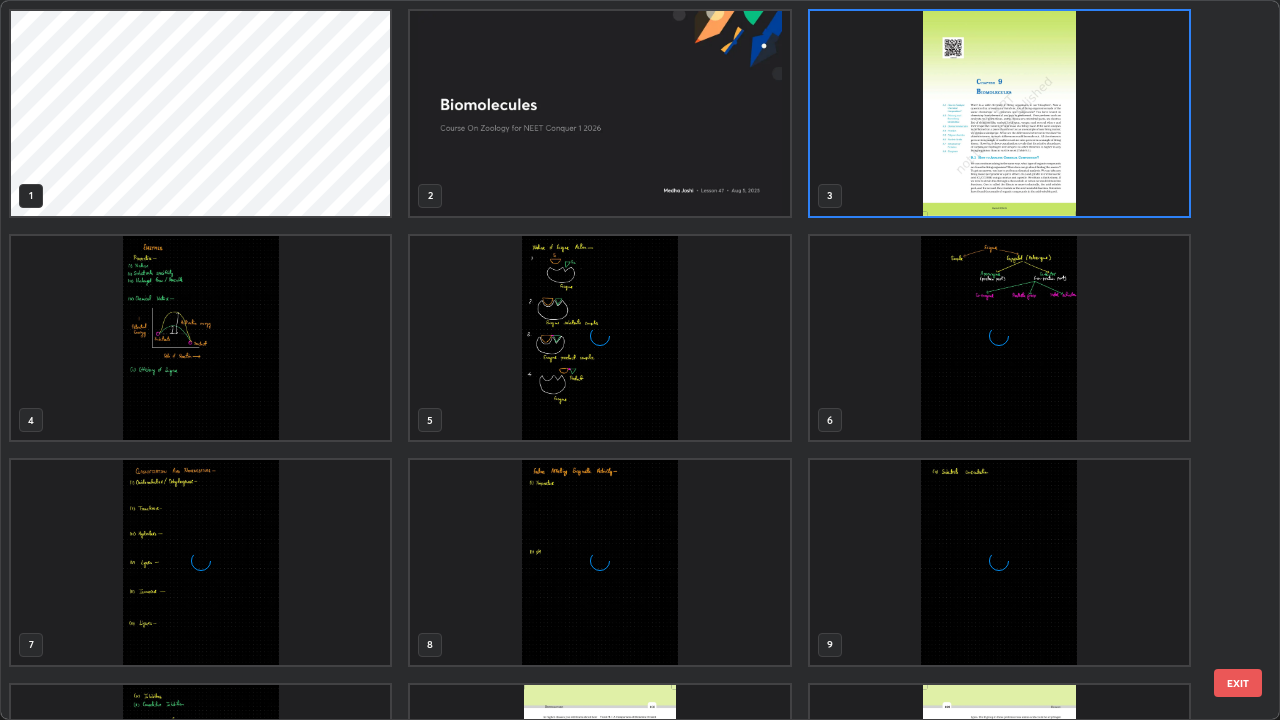 scroll, scrollTop: 7, scrollLeft: 11, axis: both 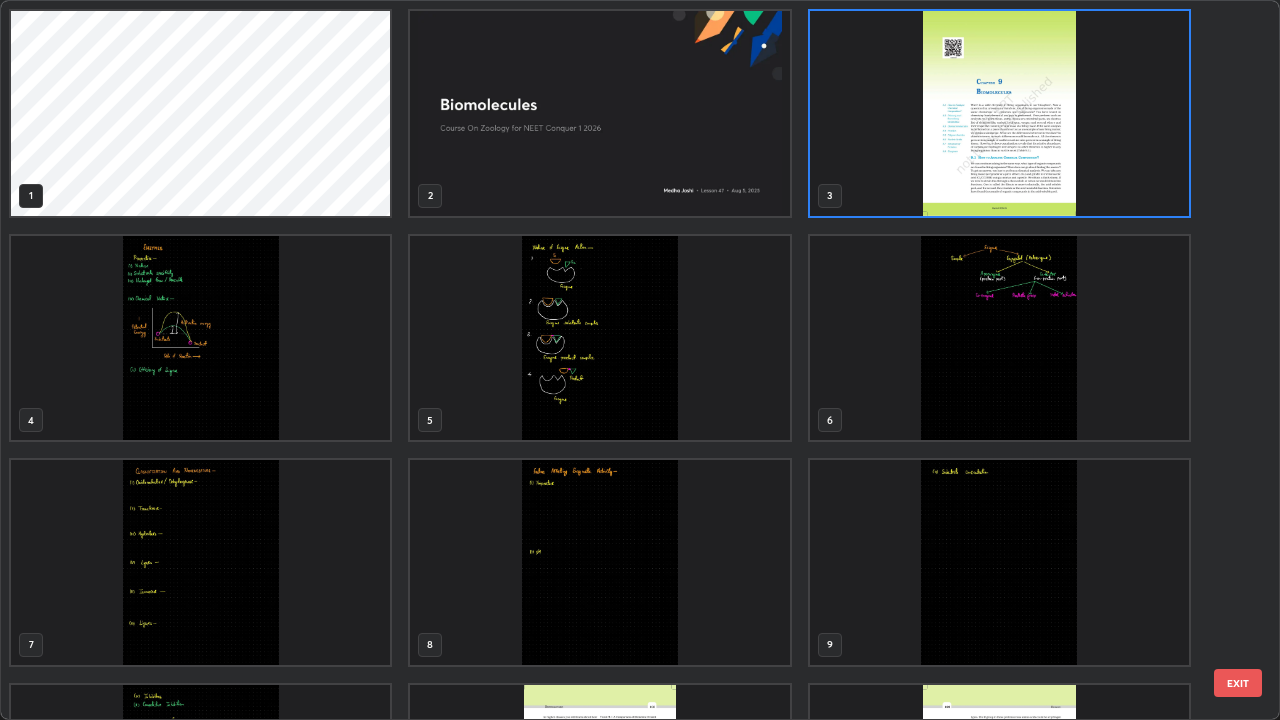 click at bounding box center (599, 562) 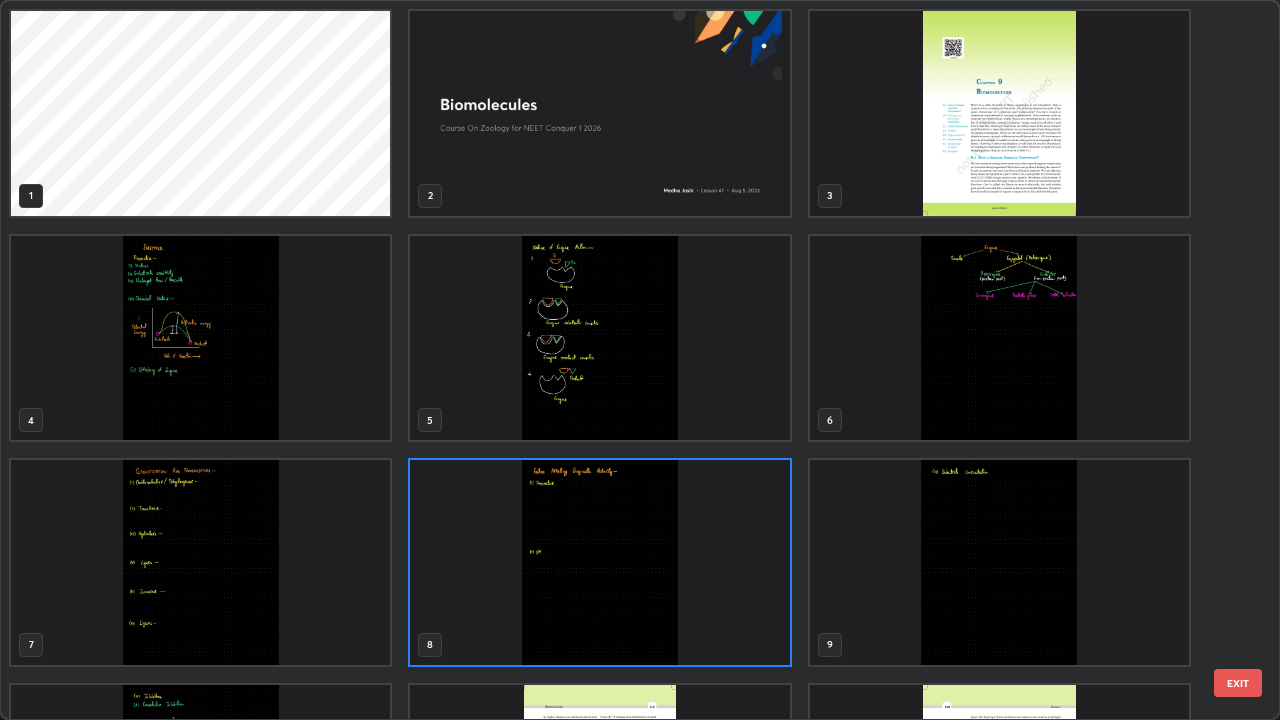 click at bounding box center [599, 562] 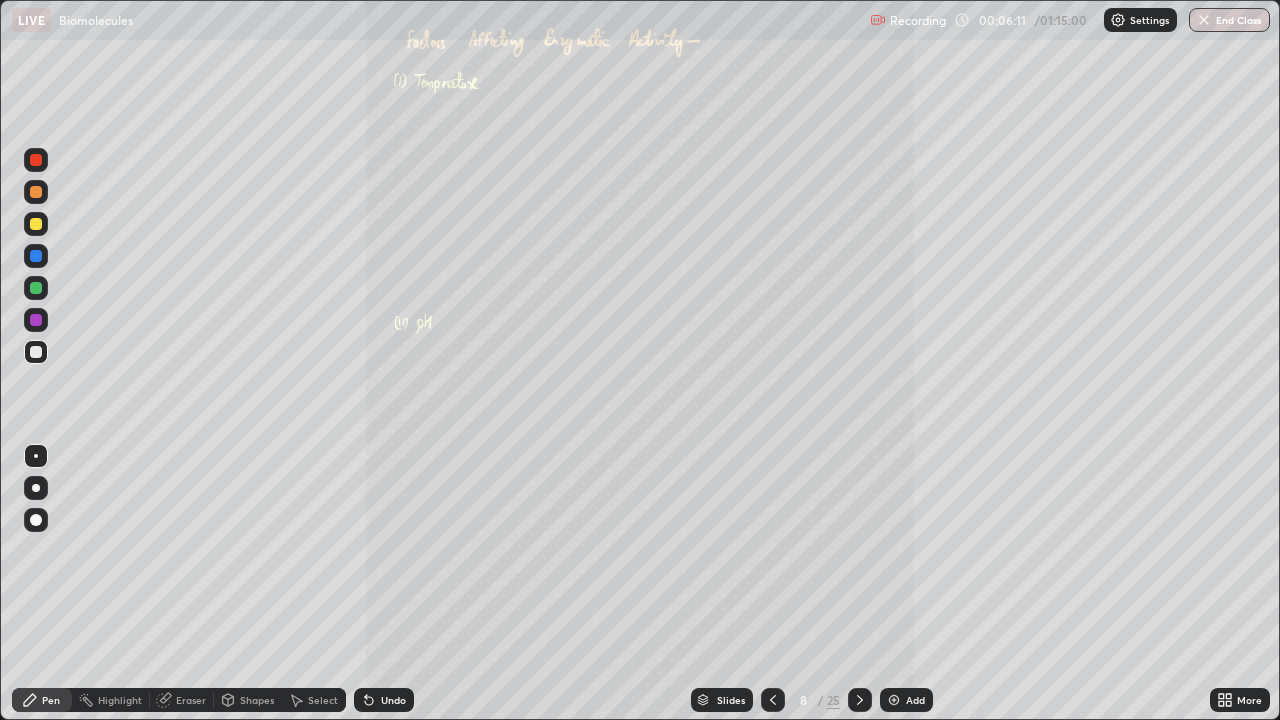 click 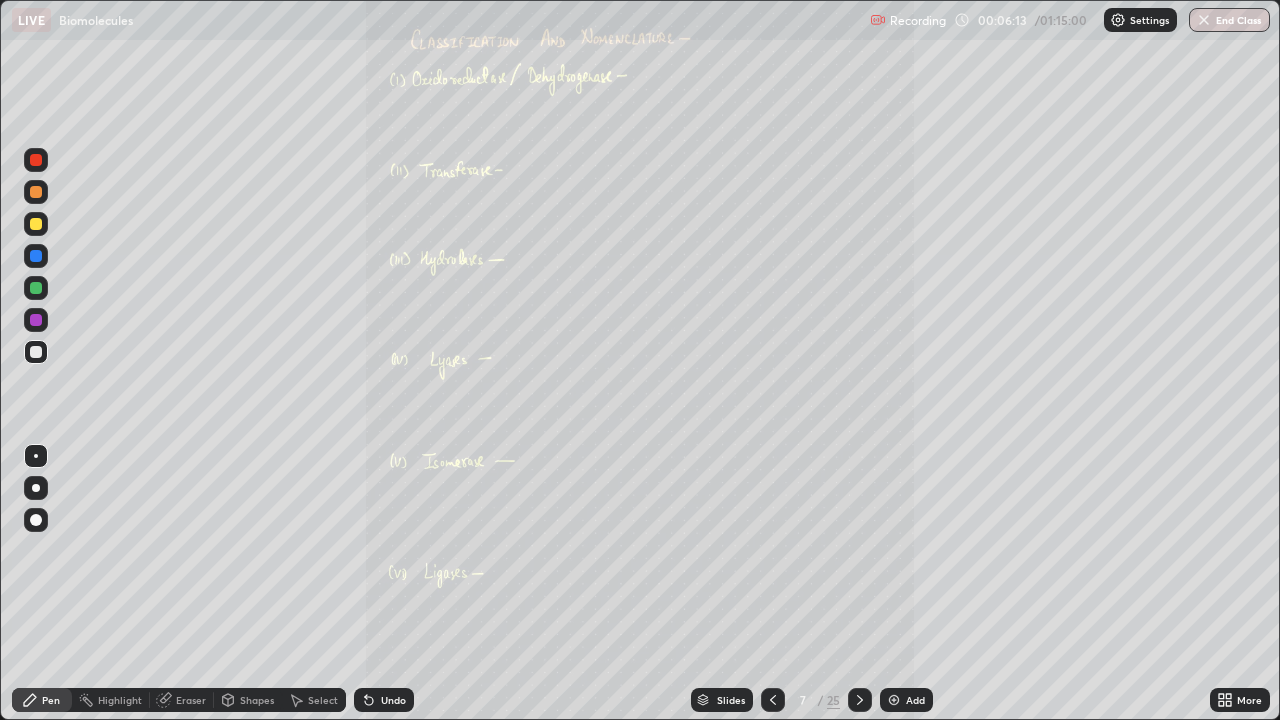 click 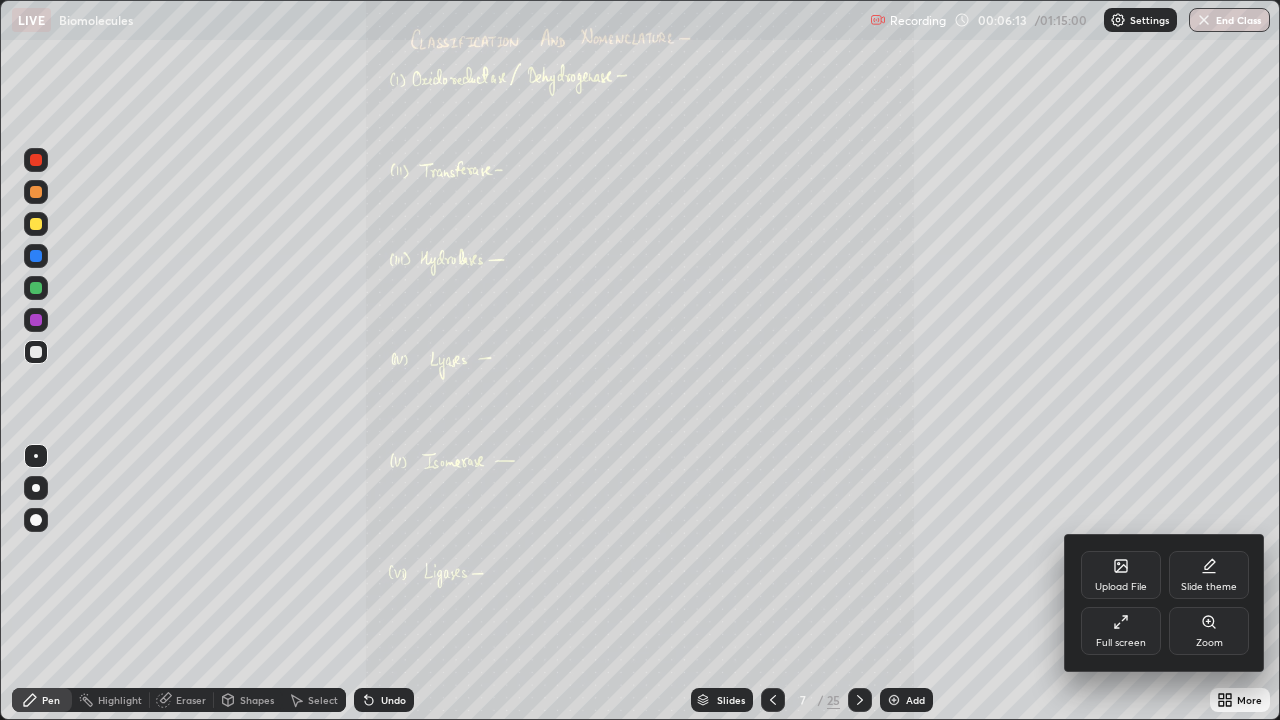 click on "Zoom" at bounding box center [1209, 643] 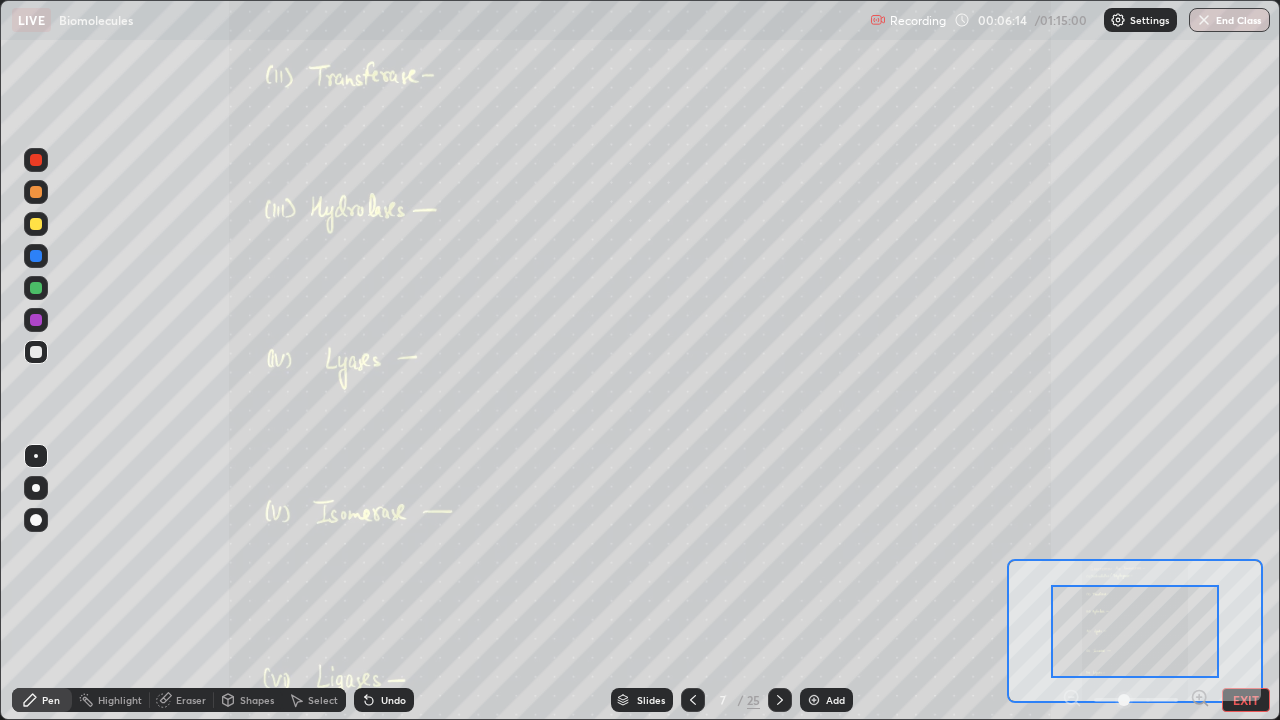 click 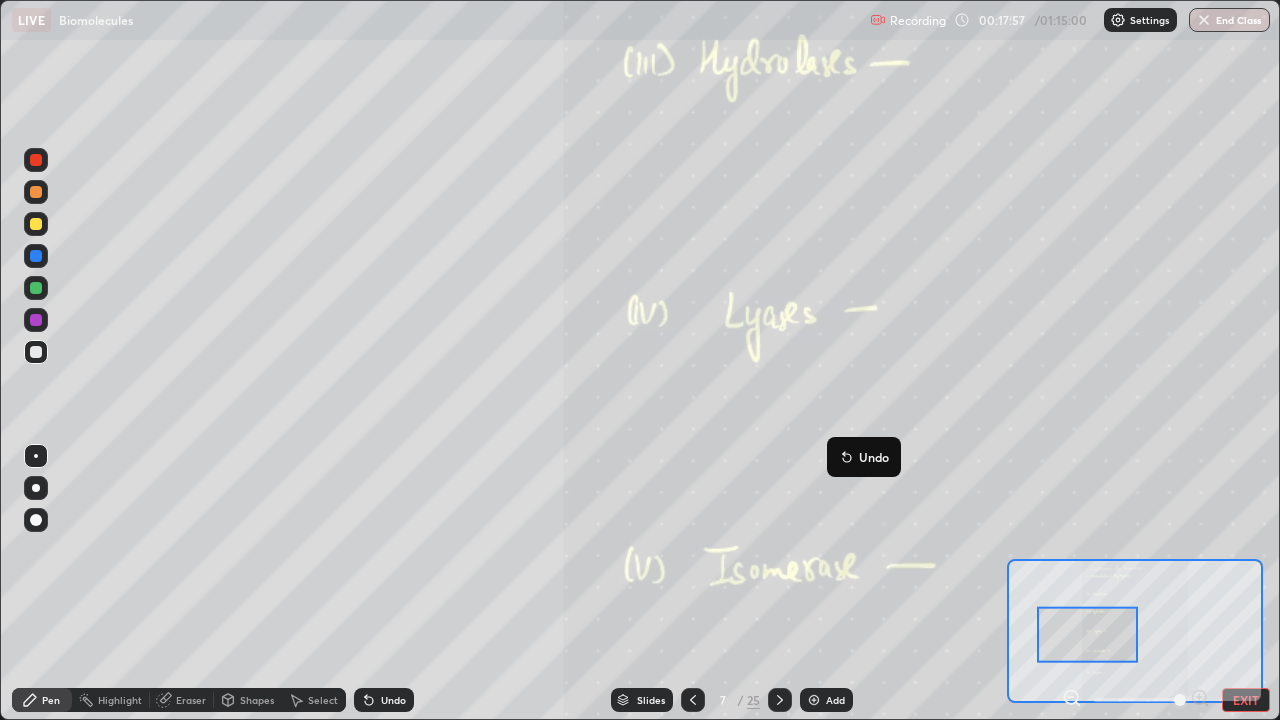 click on "Undo" at bounding box center (864, 457) 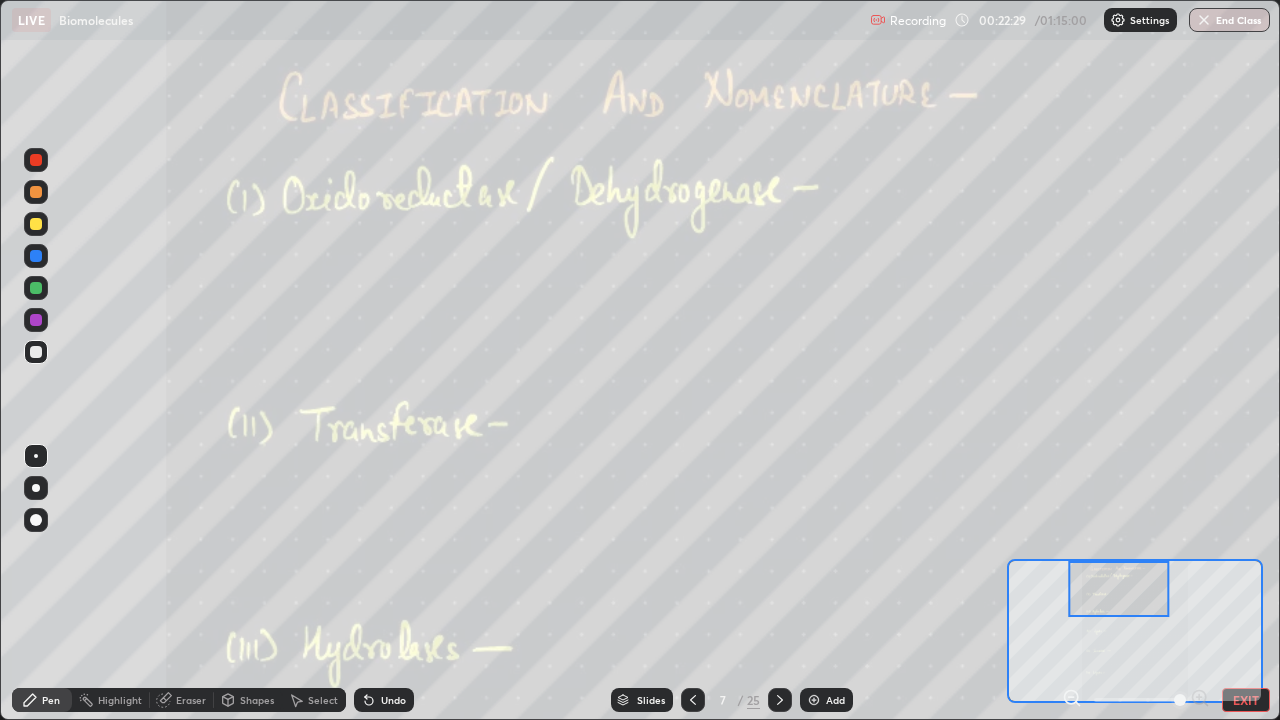 click 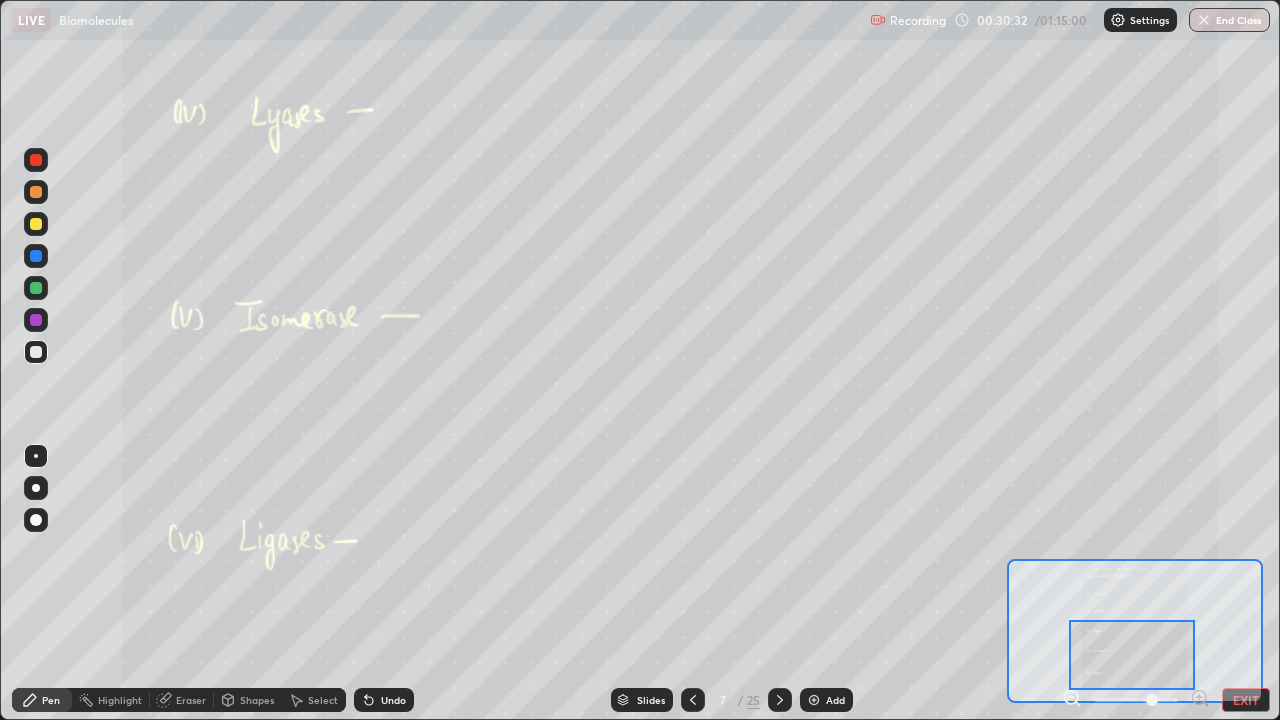click 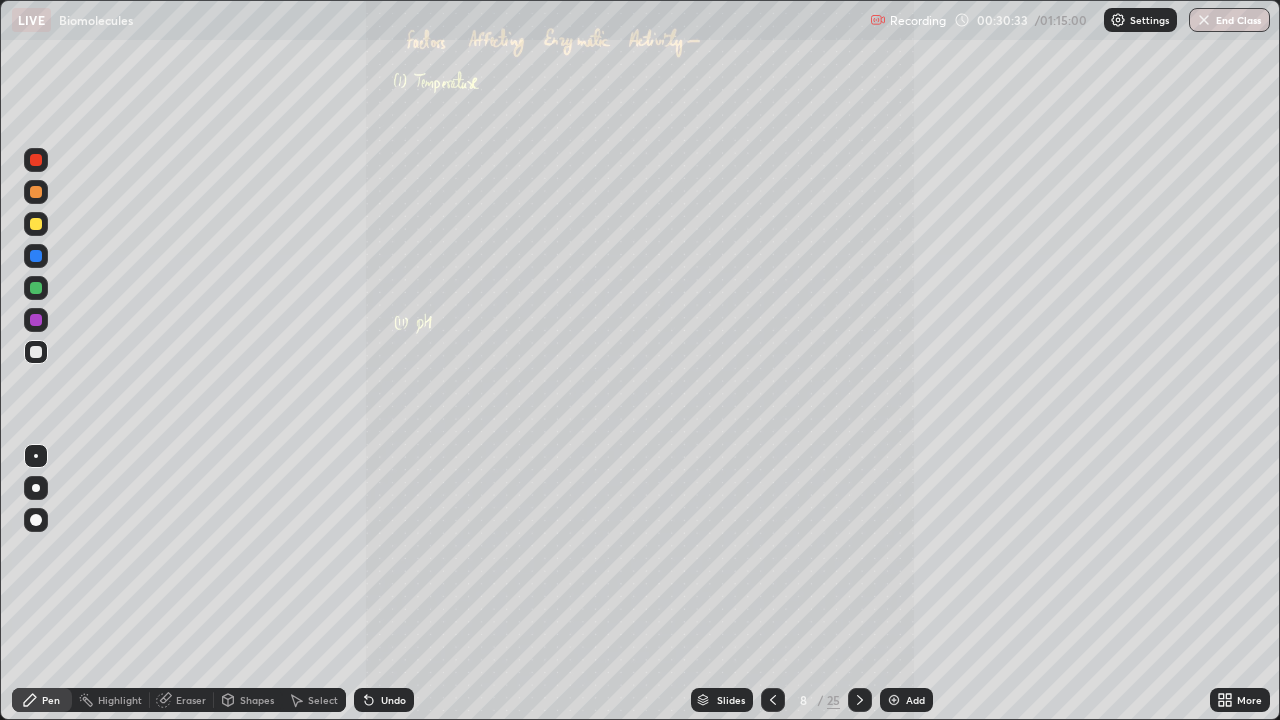 click at bounding box center (773, 700) 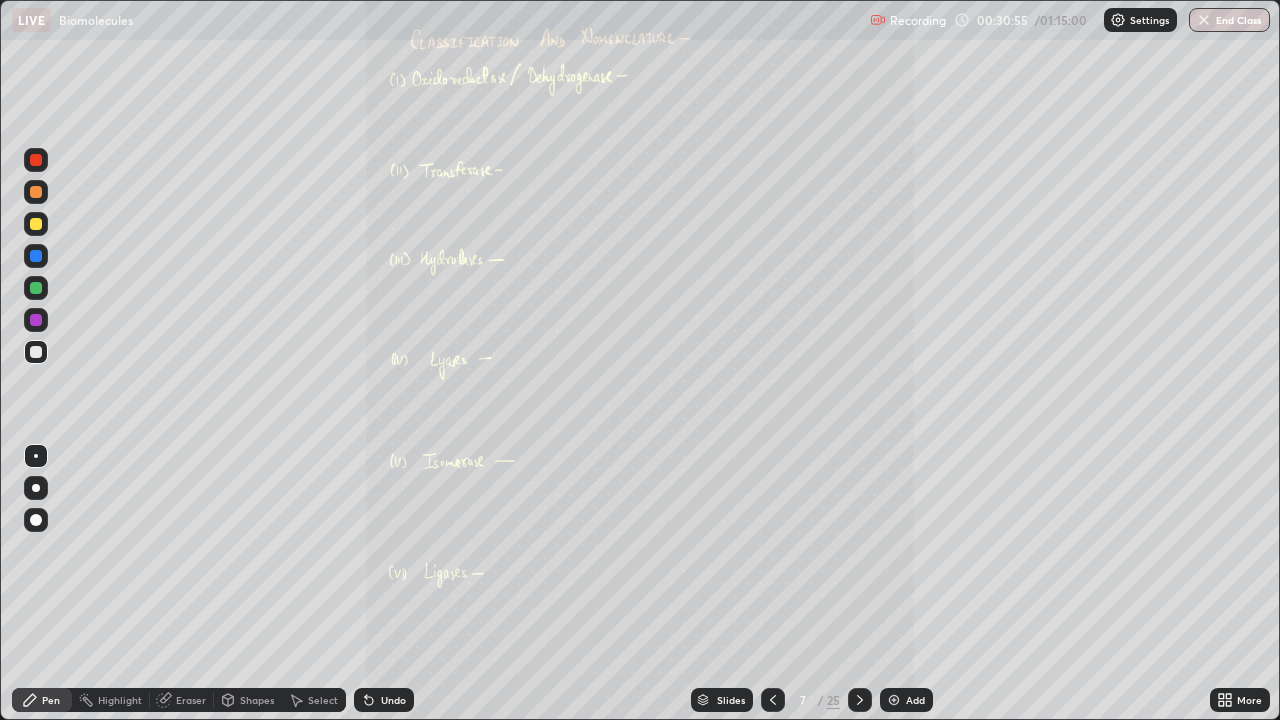 click 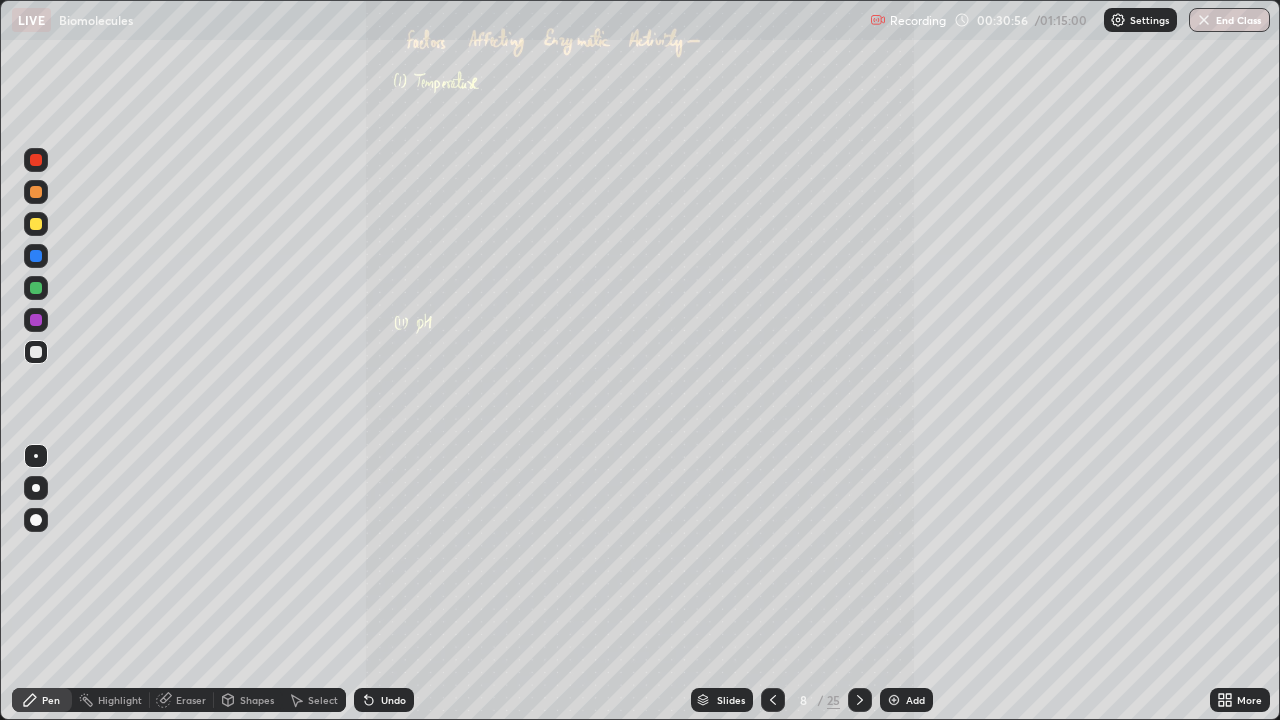 click 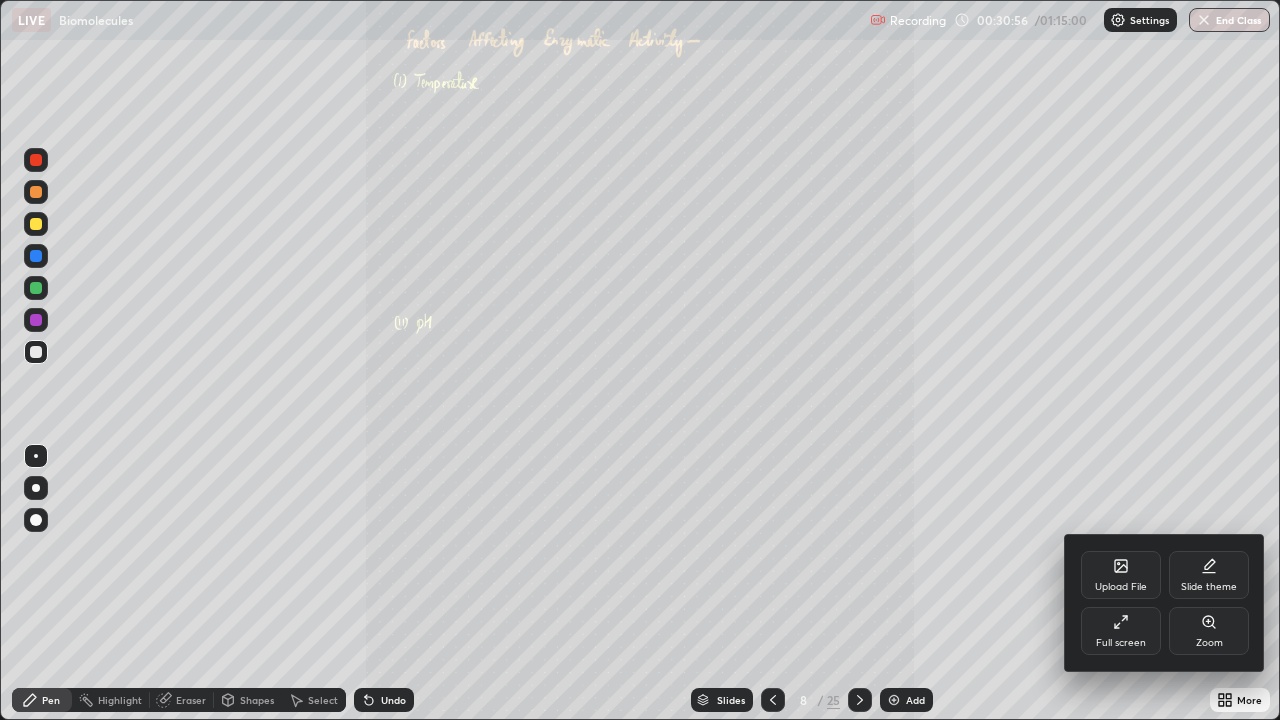 click on "Zoom" at bounding box center [1209, 631] 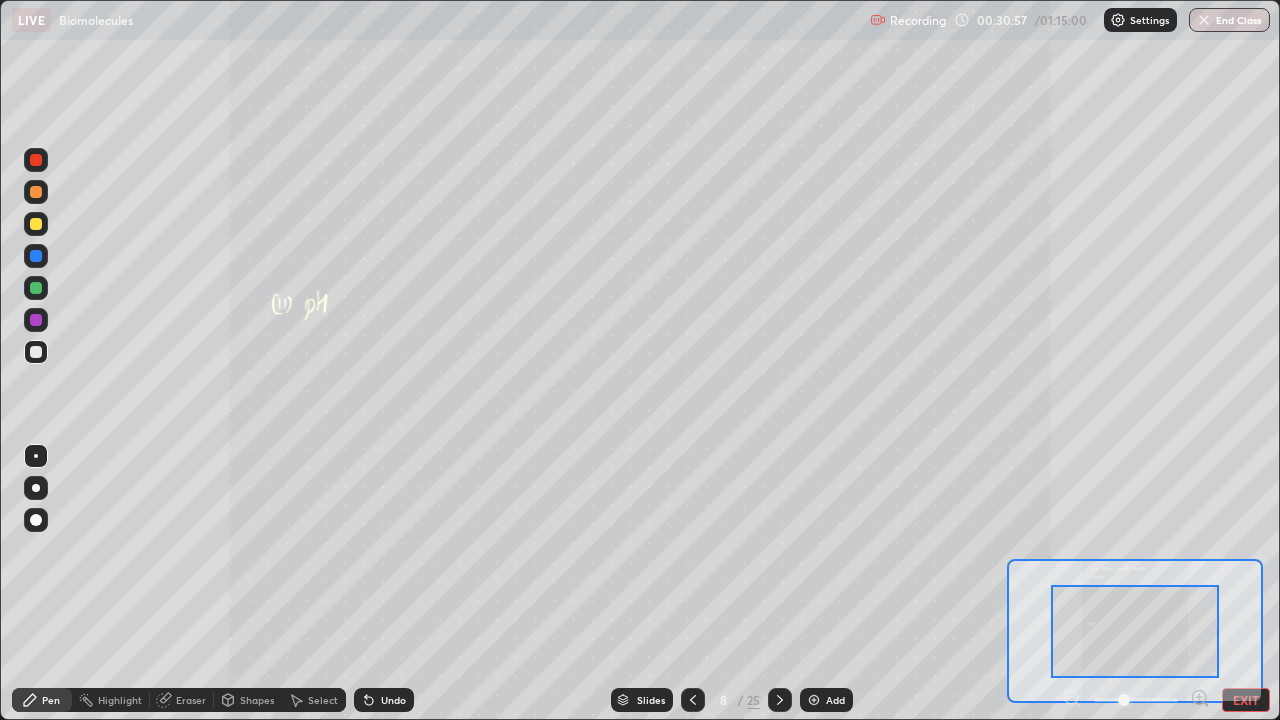click 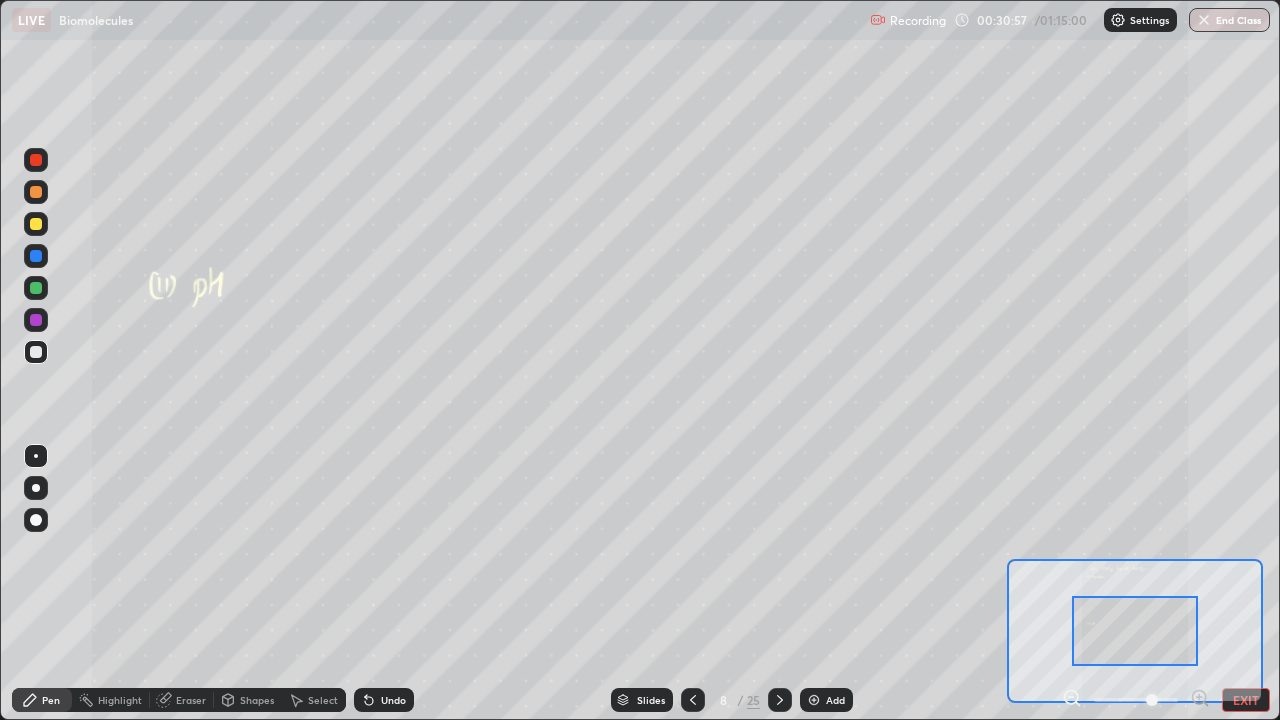 click 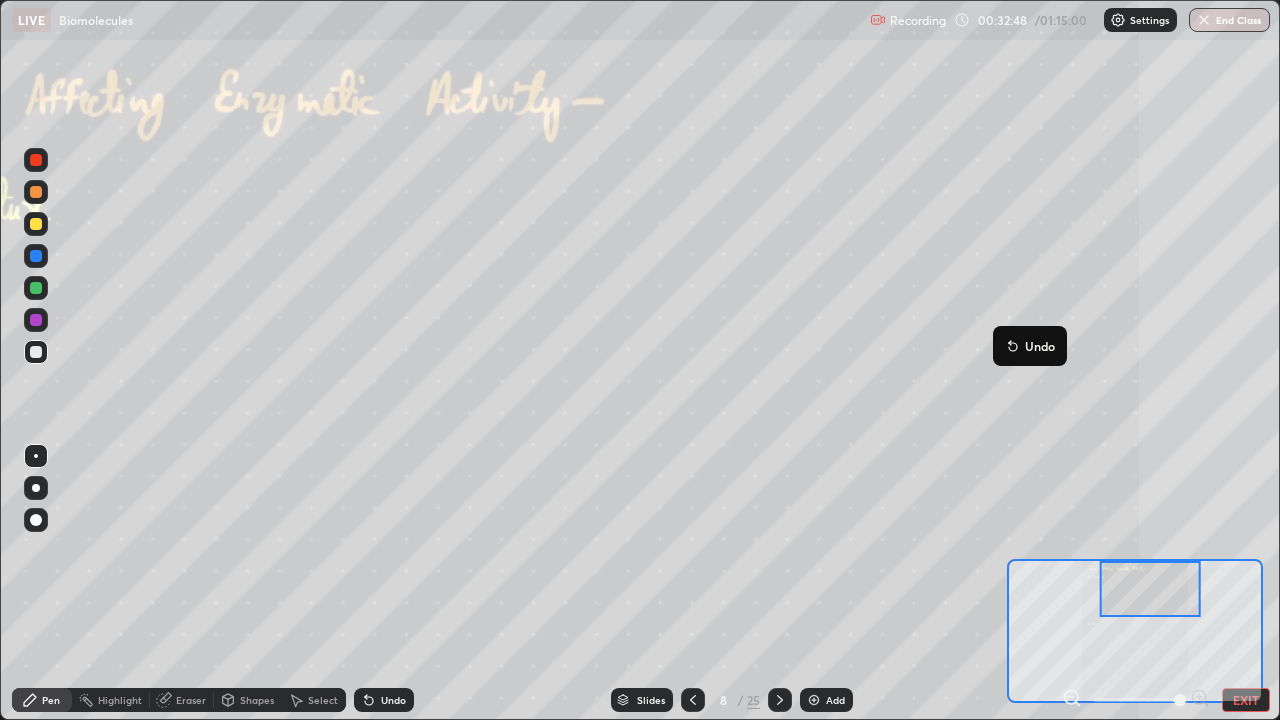 click on "Undo" at bounding box center [1030, 346] 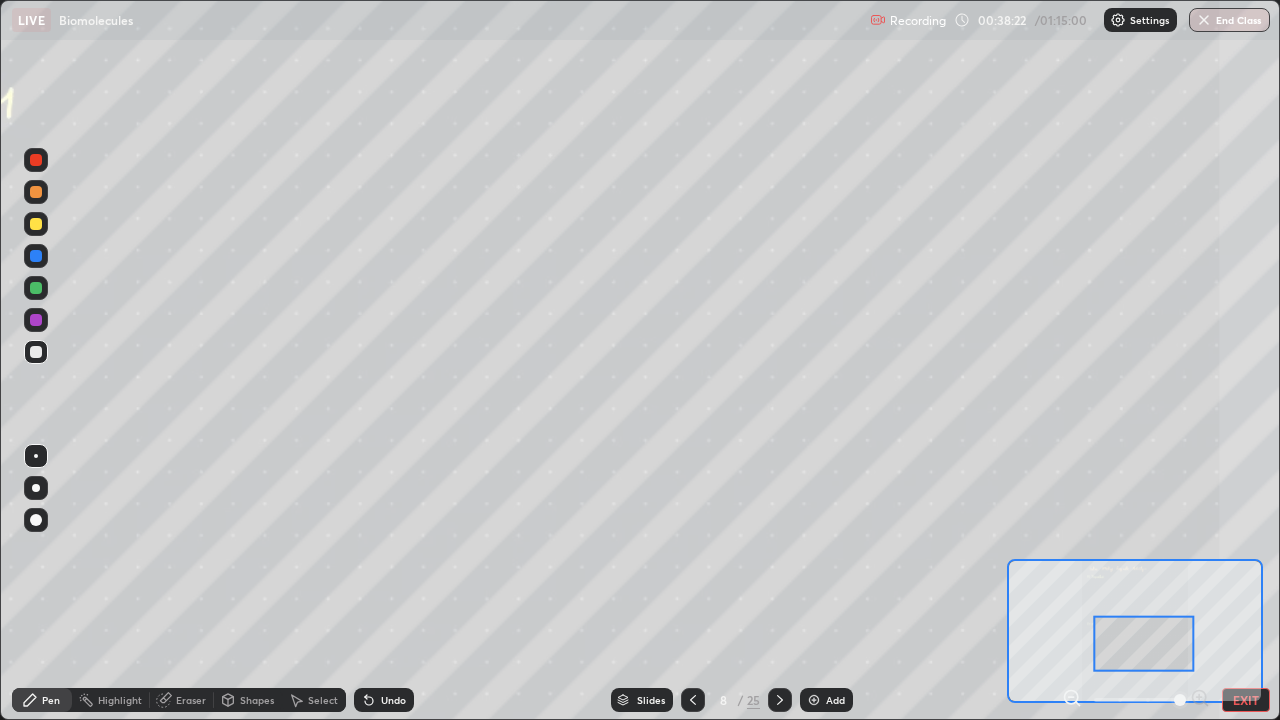 click 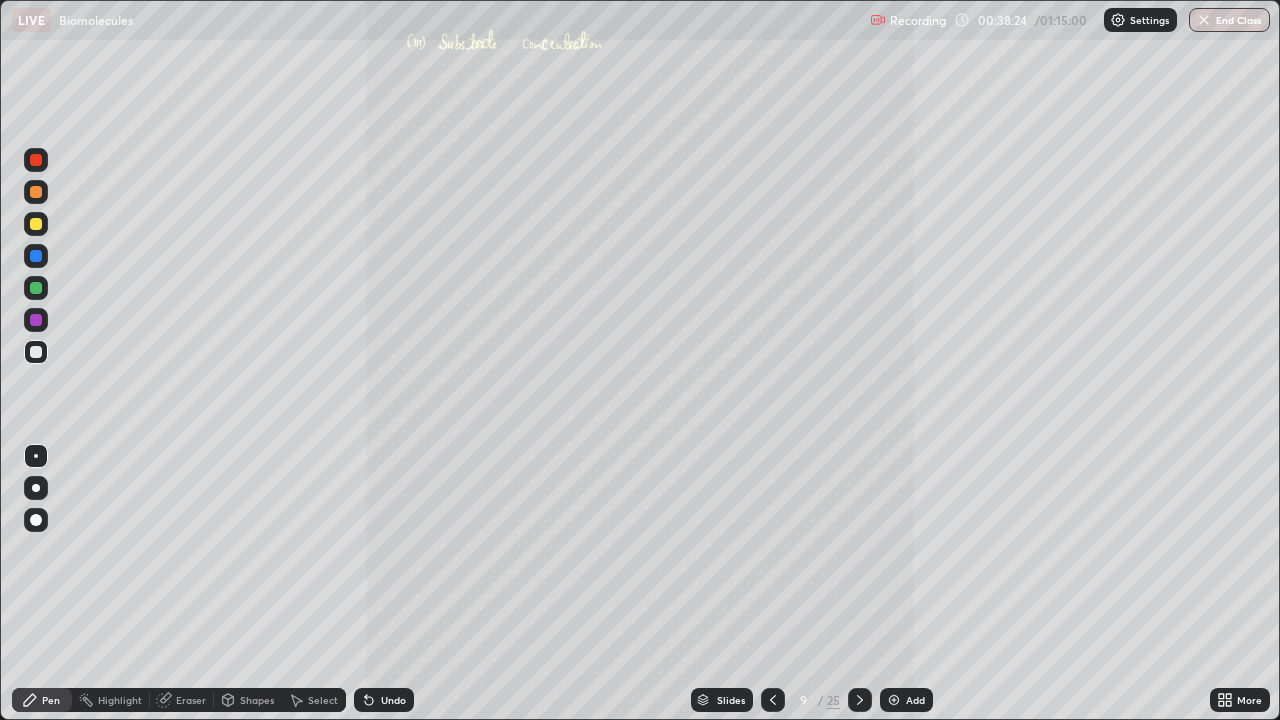 click 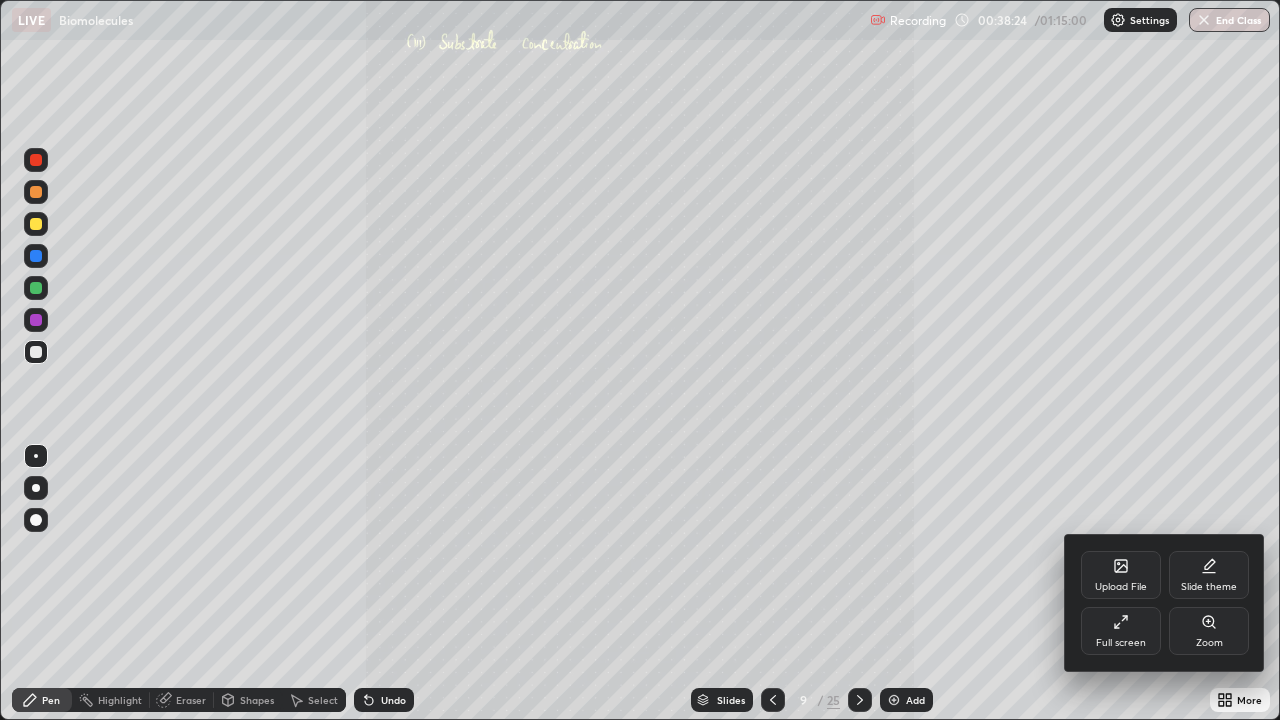 click on "Zoom" at bounding box center [1209, 631] 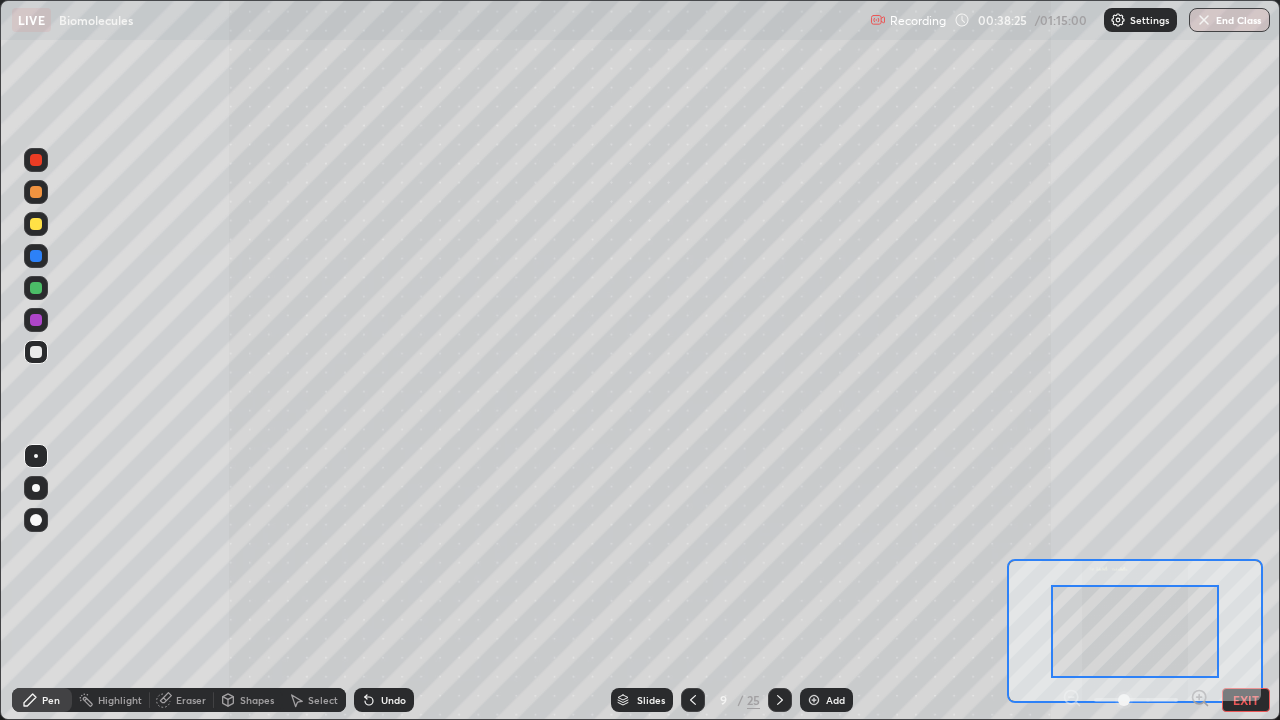 click 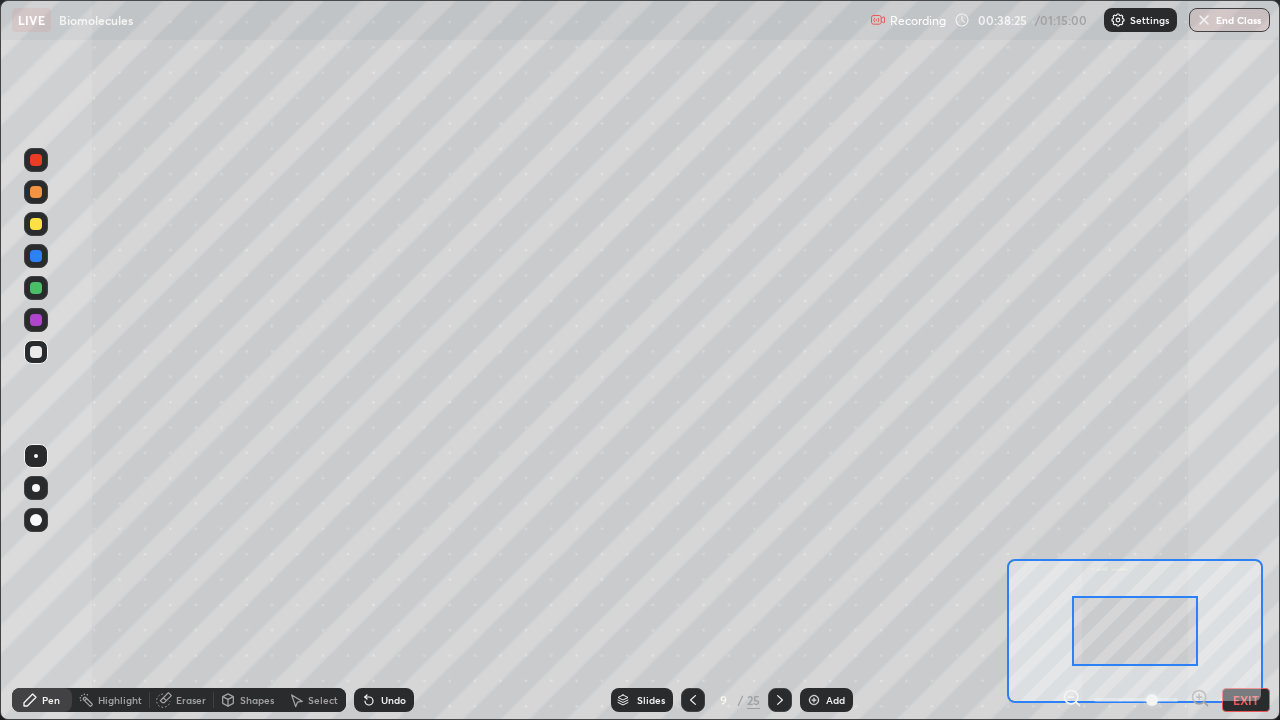 click 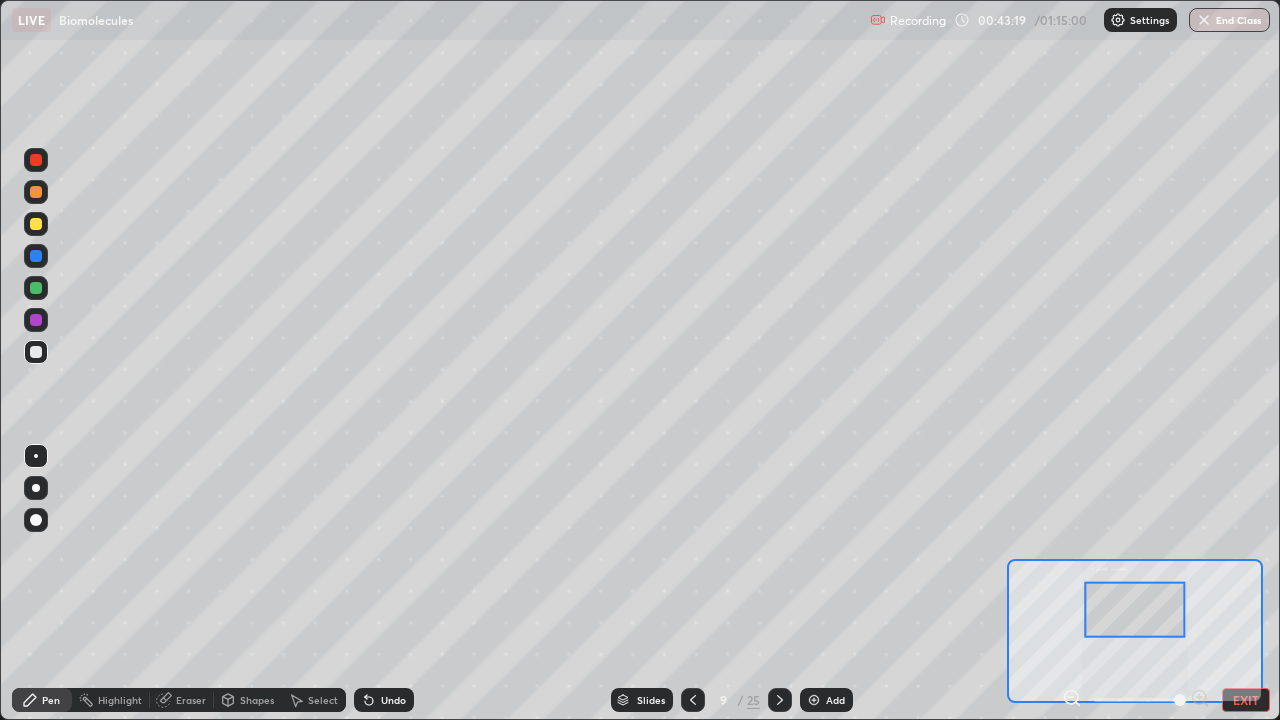 click 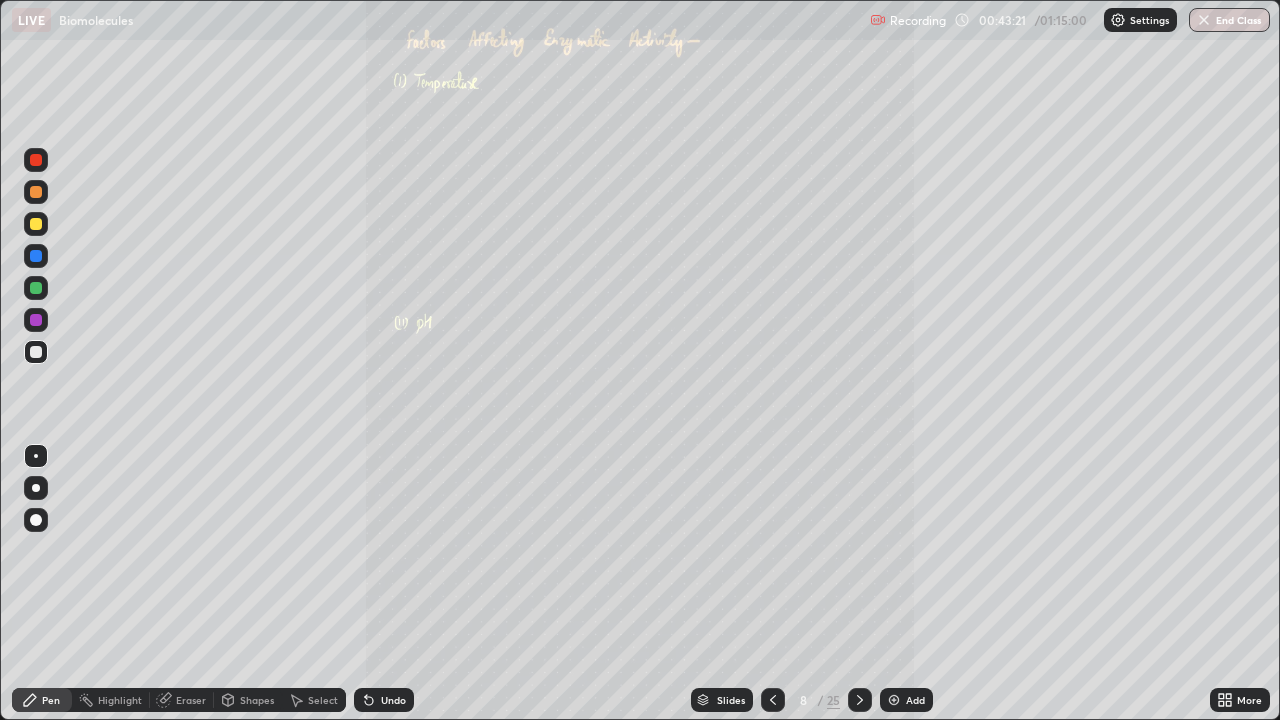 click 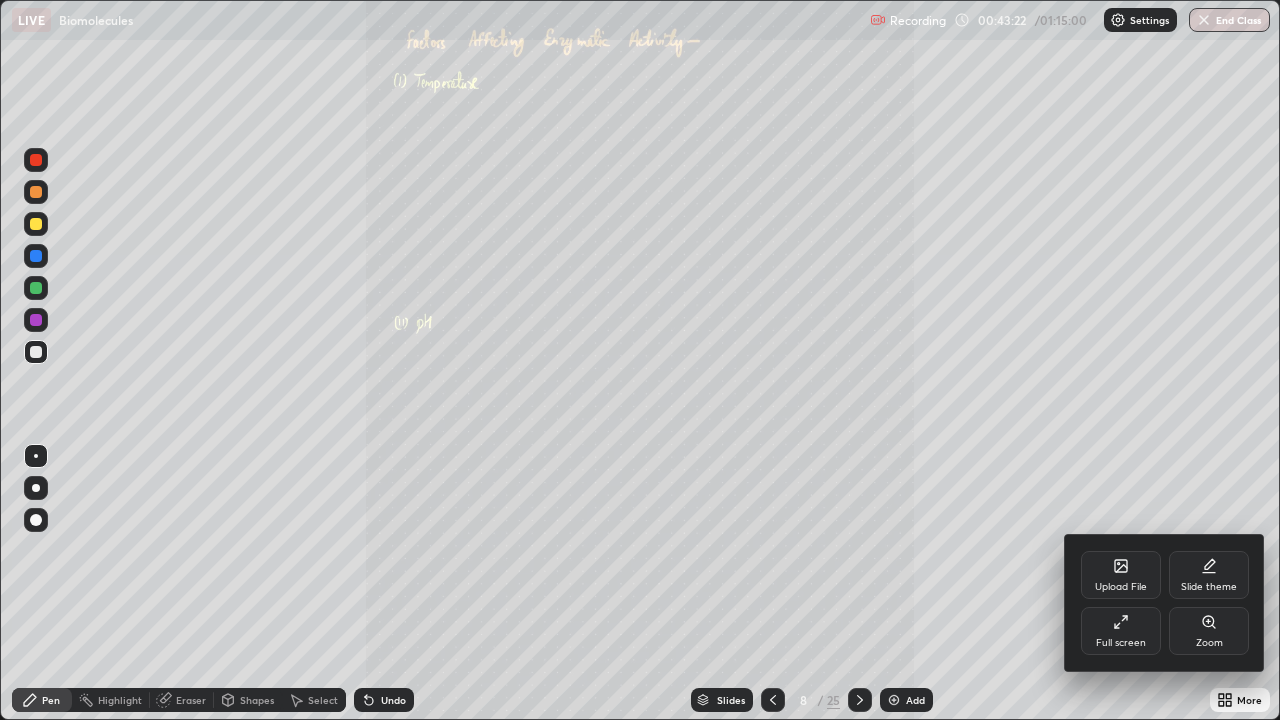 click on "Zoom" at bounding box center [1209, 643] 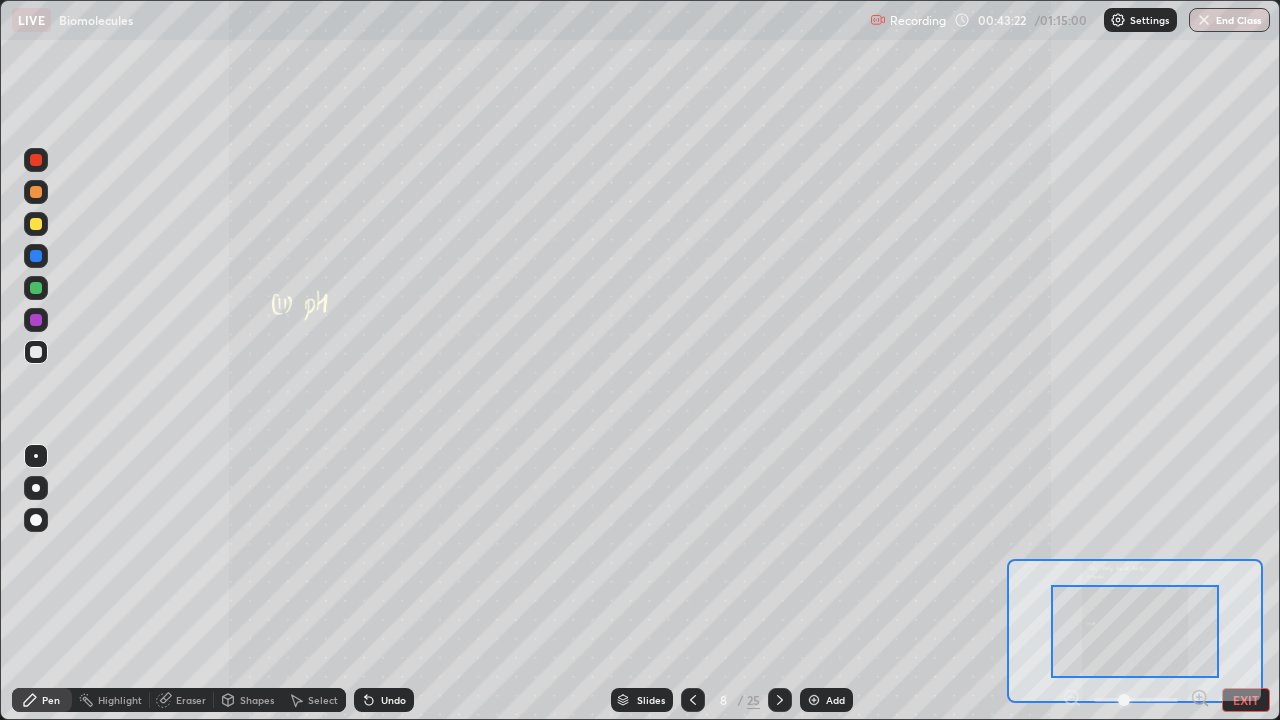 click 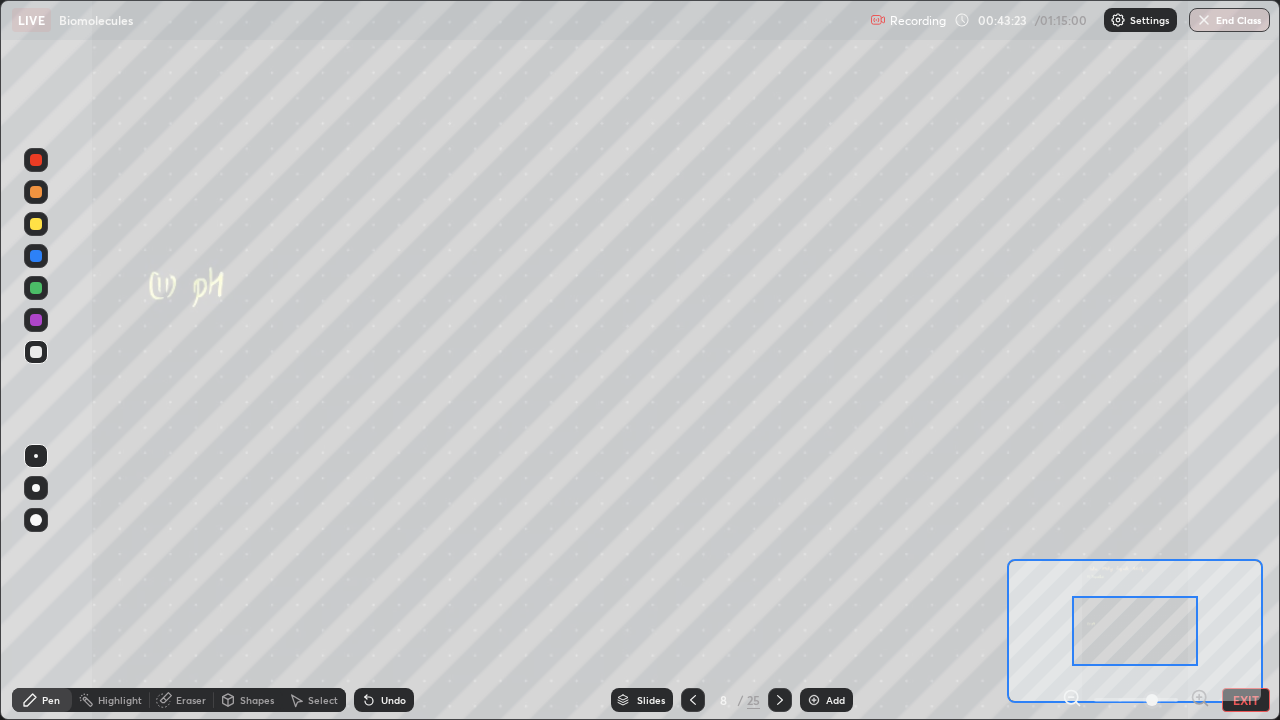 click 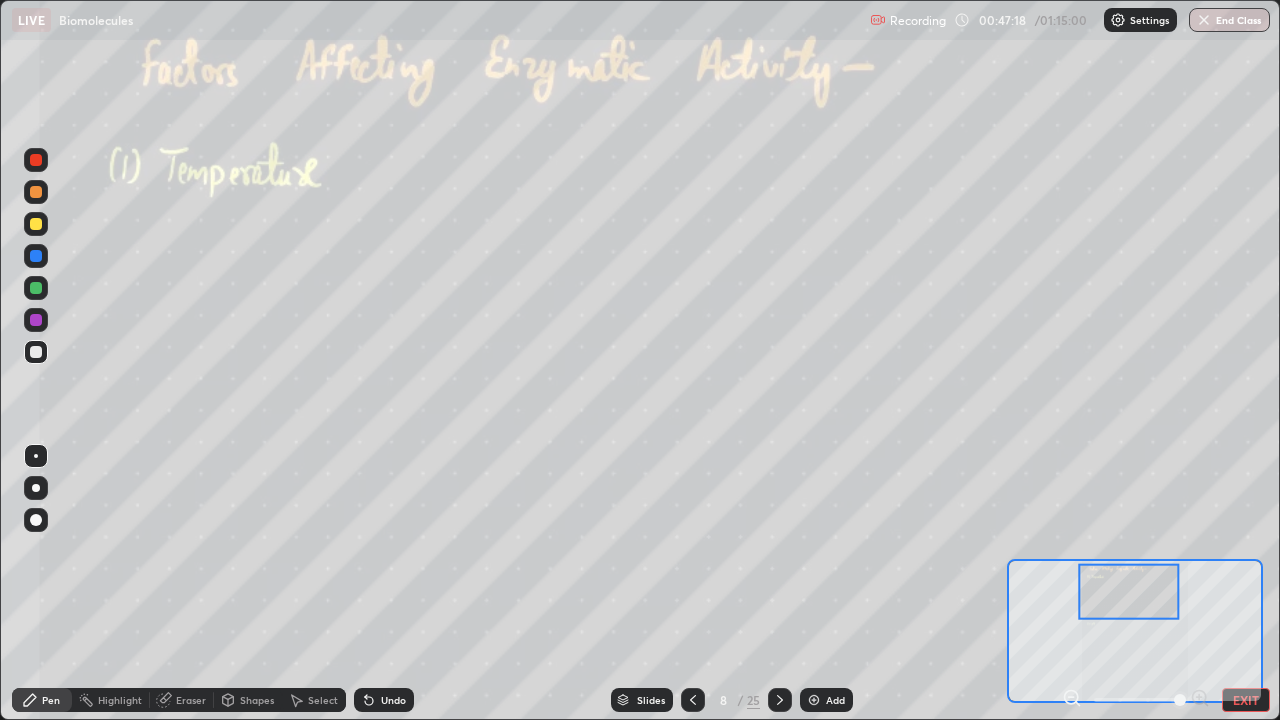 click 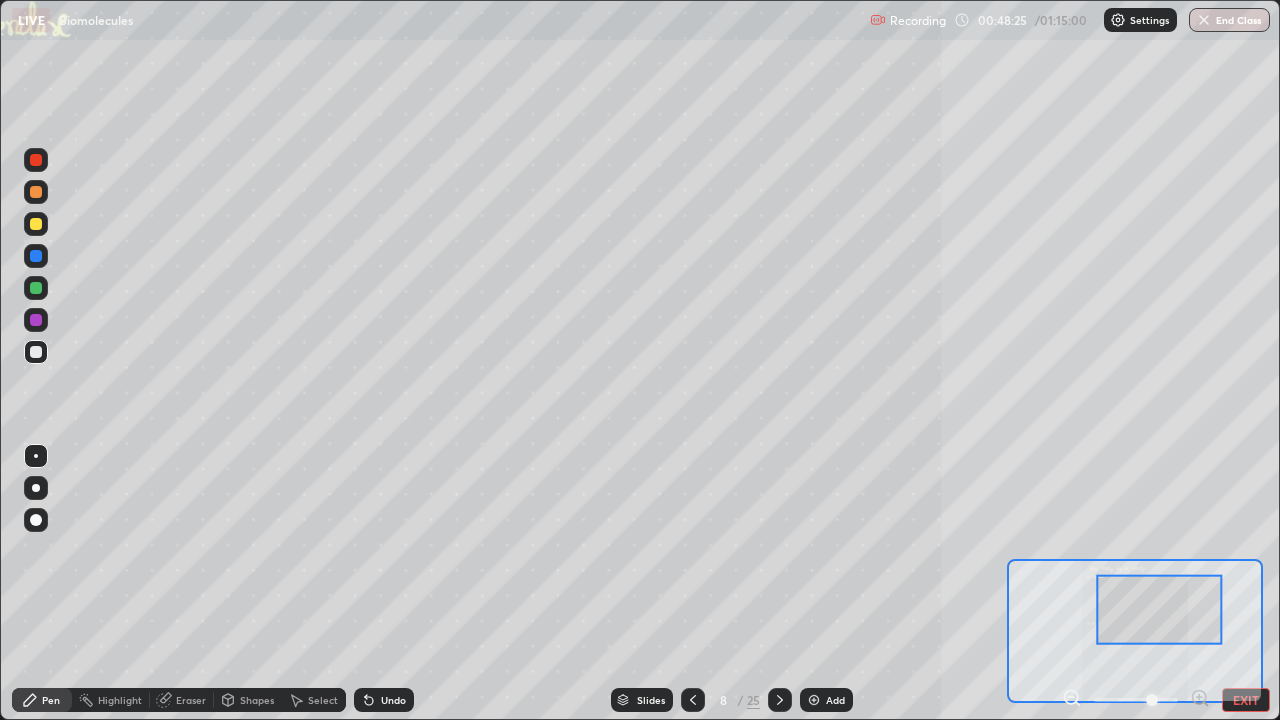 click 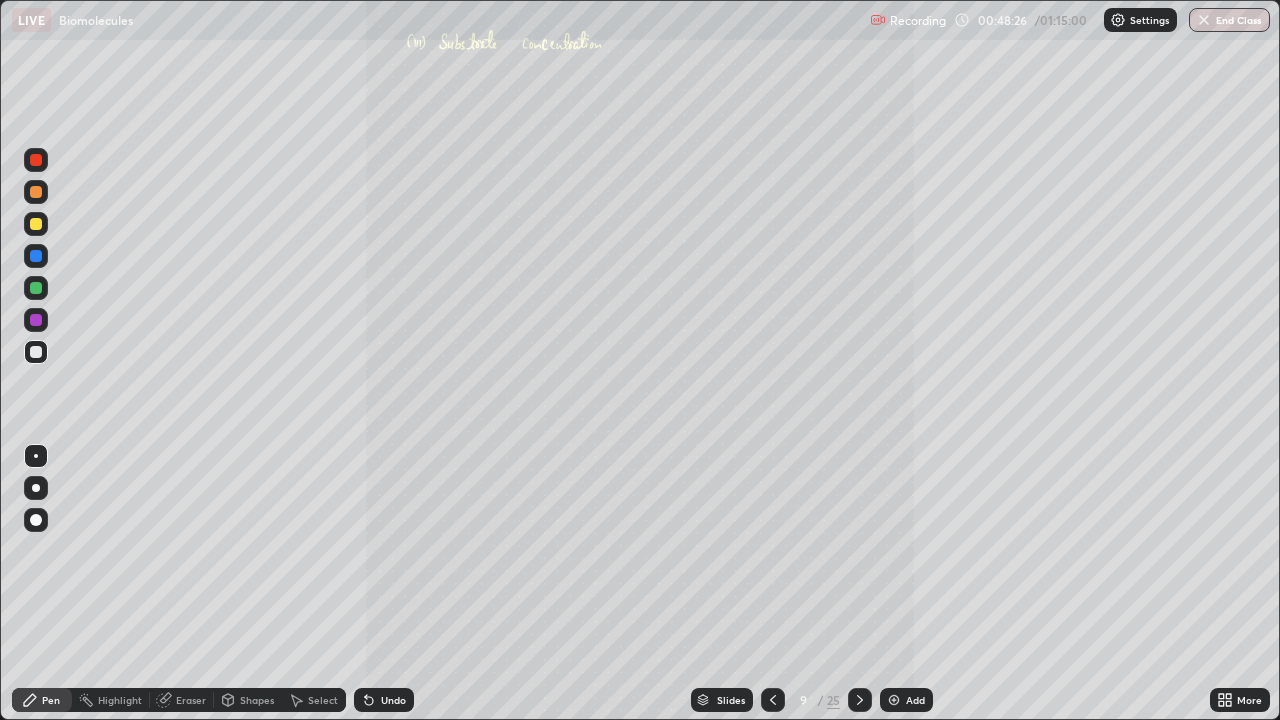 click 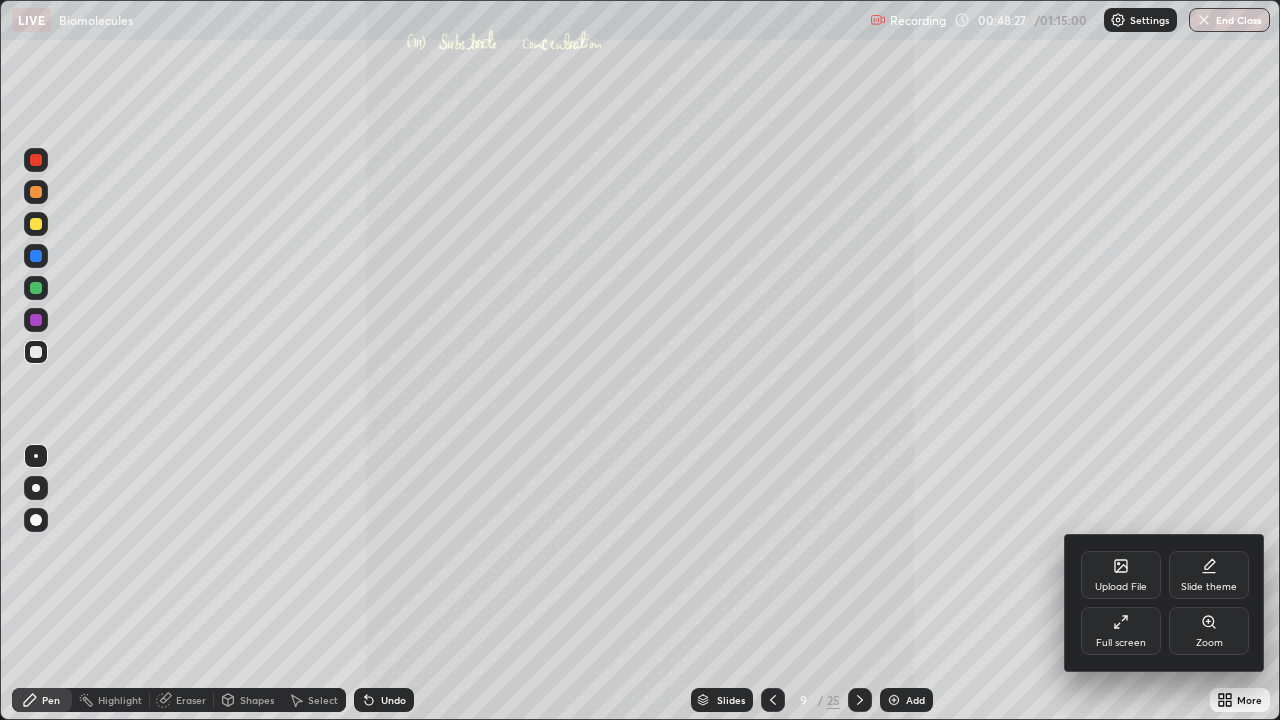 click on "Zoom" at bounding box center (1209, 631) 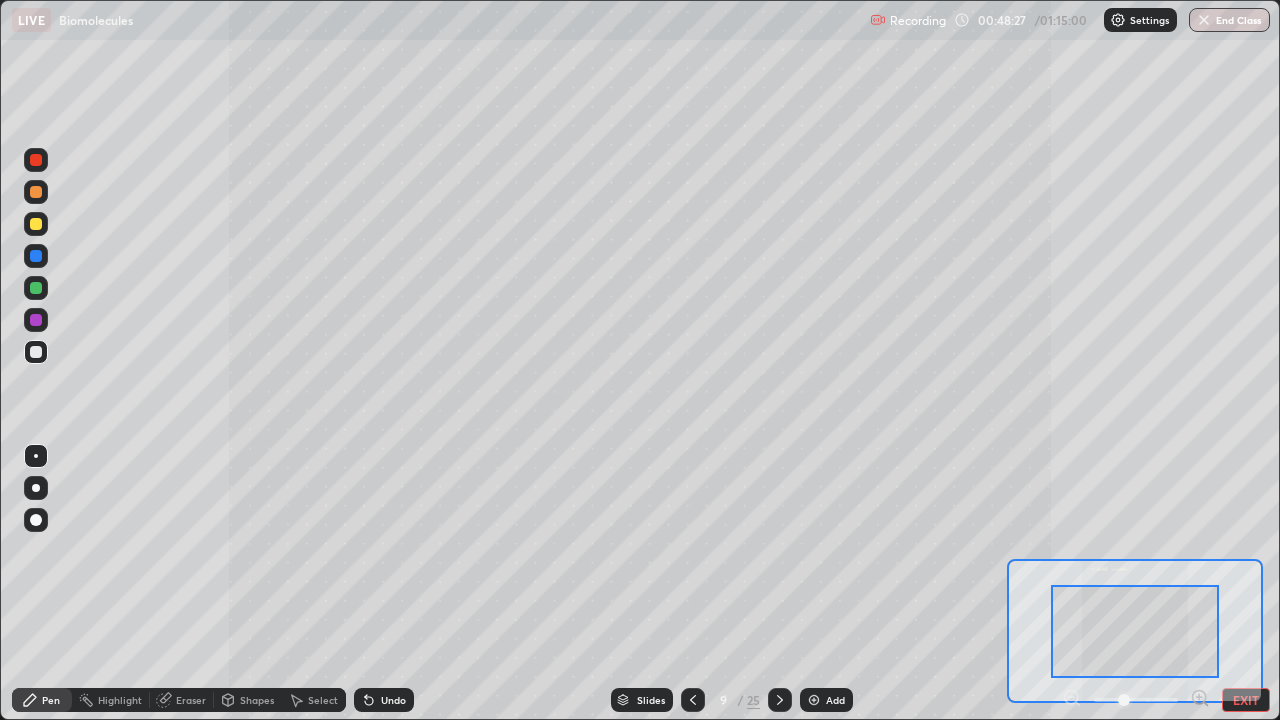 click 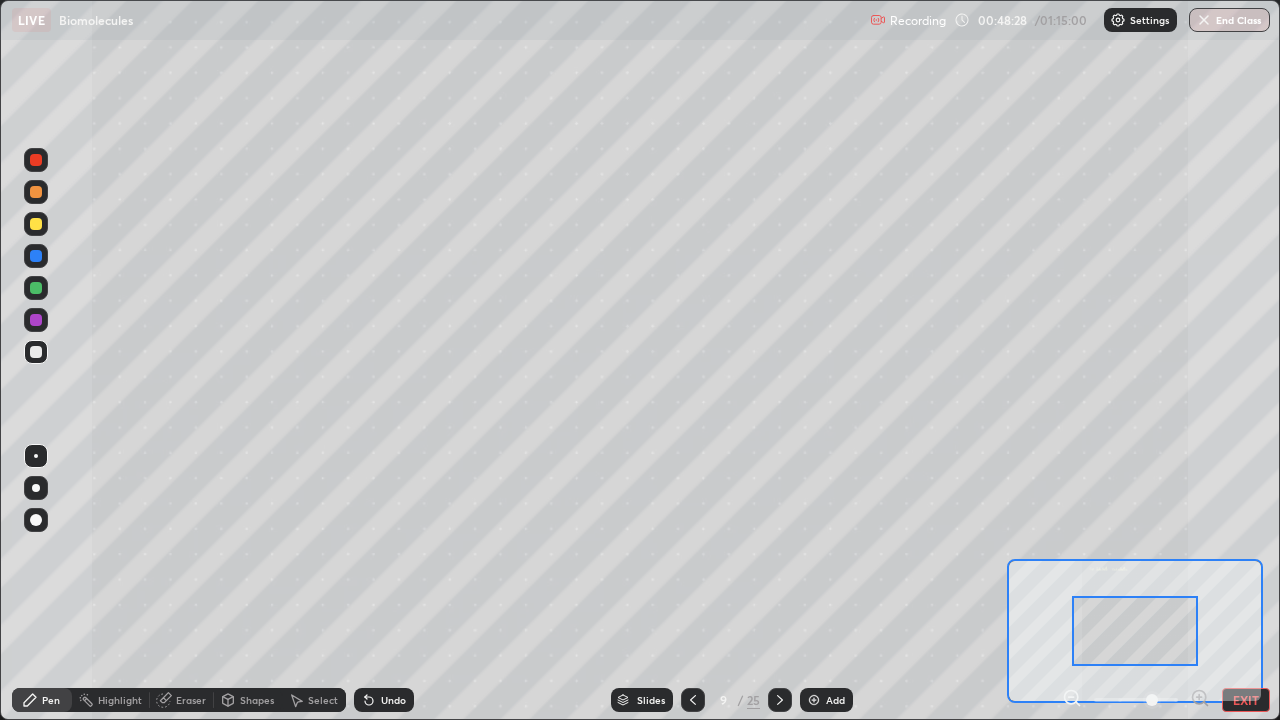 click 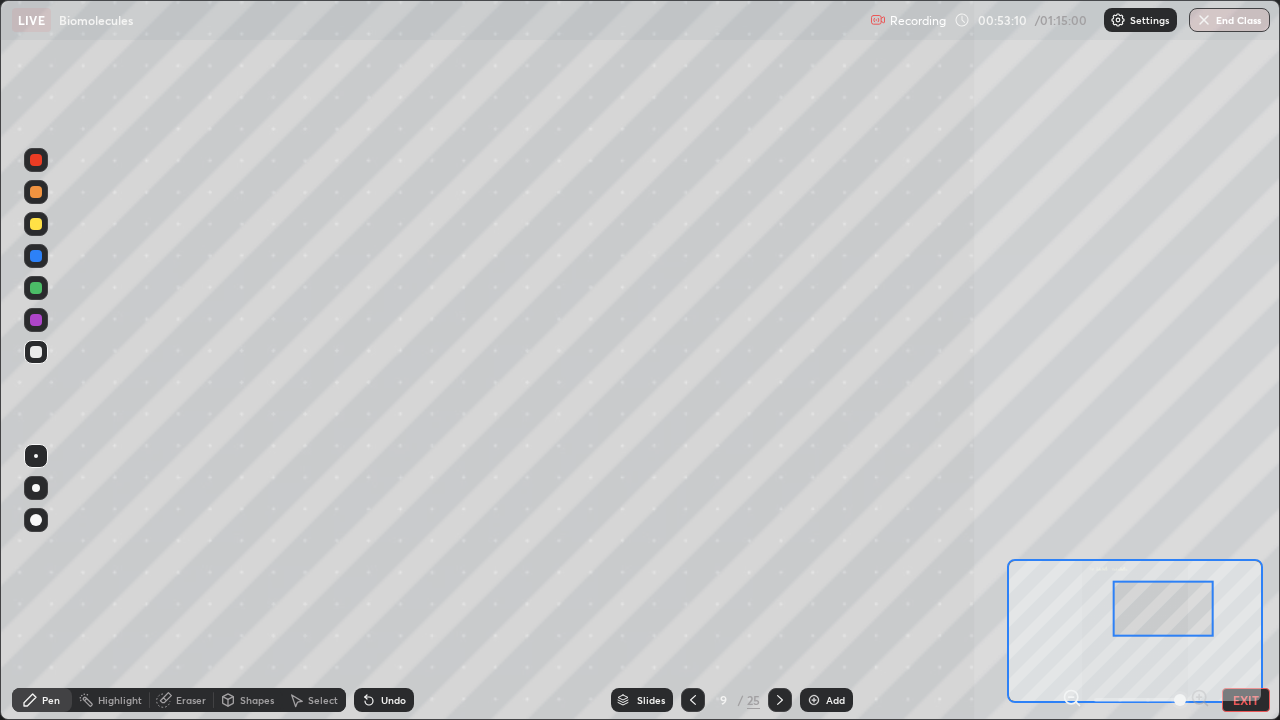 click 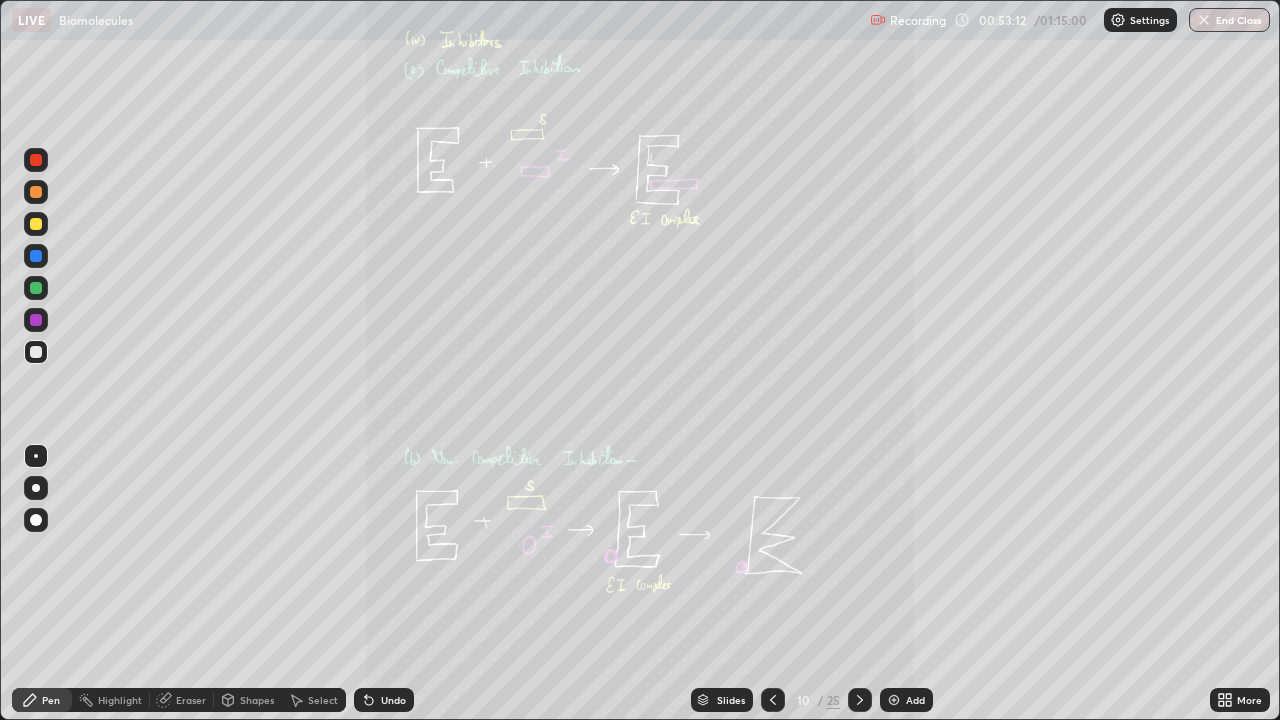 click 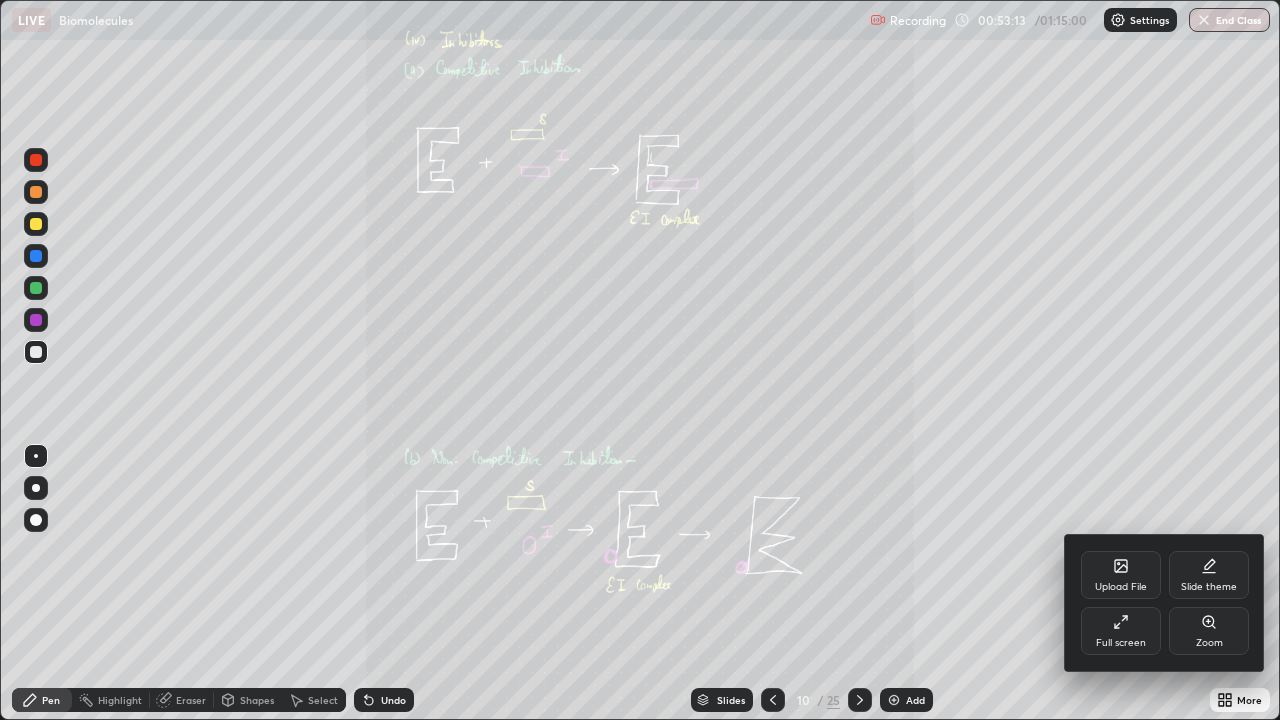 click on "Zoom" at bounding box center [1209, 631] 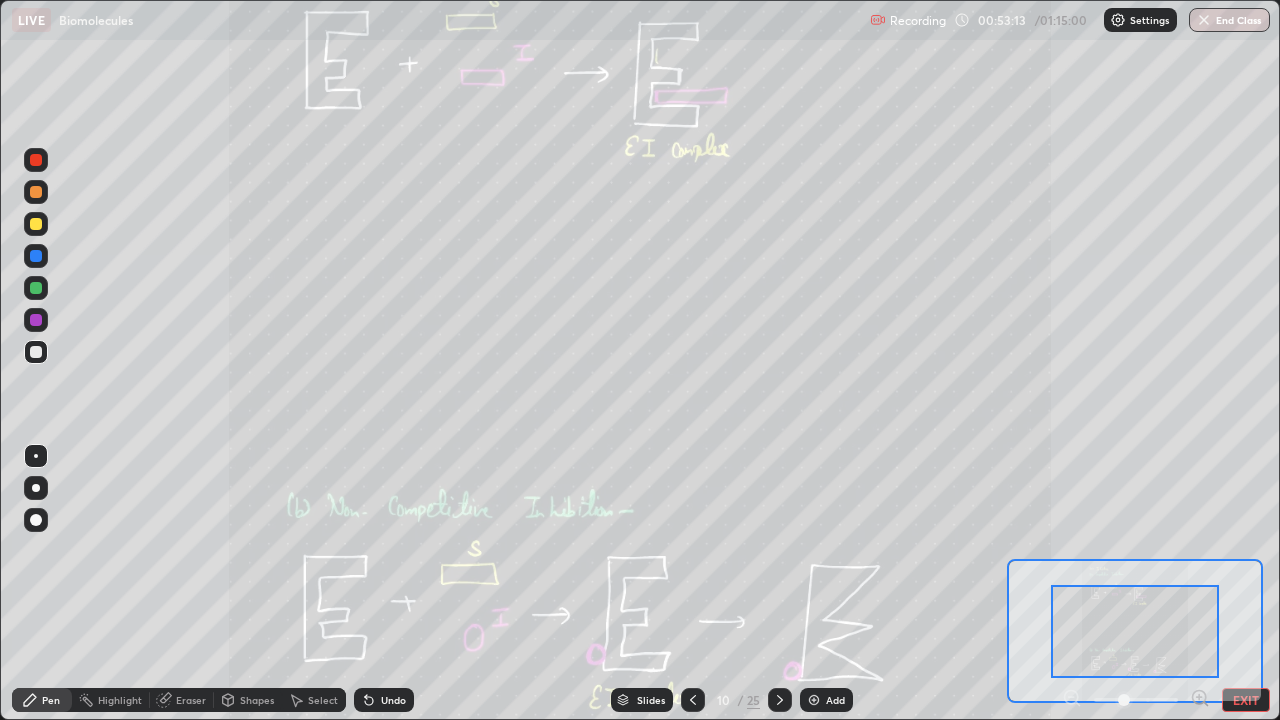 click 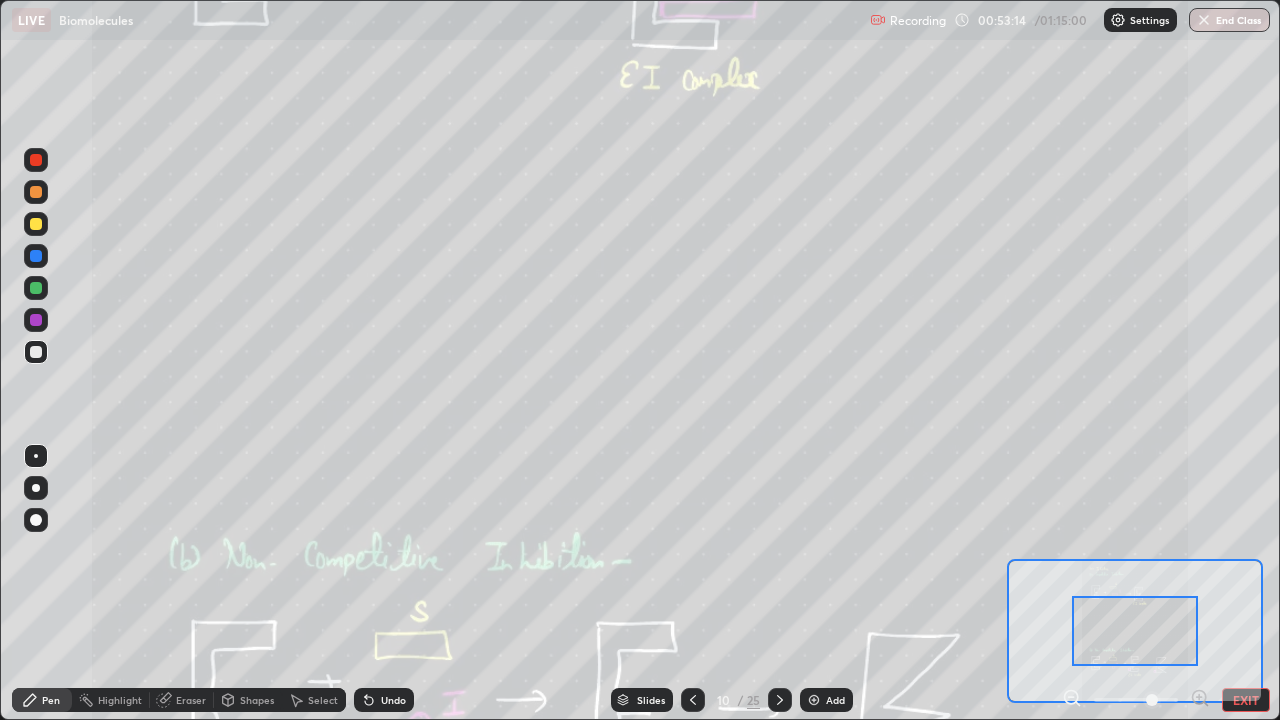 click 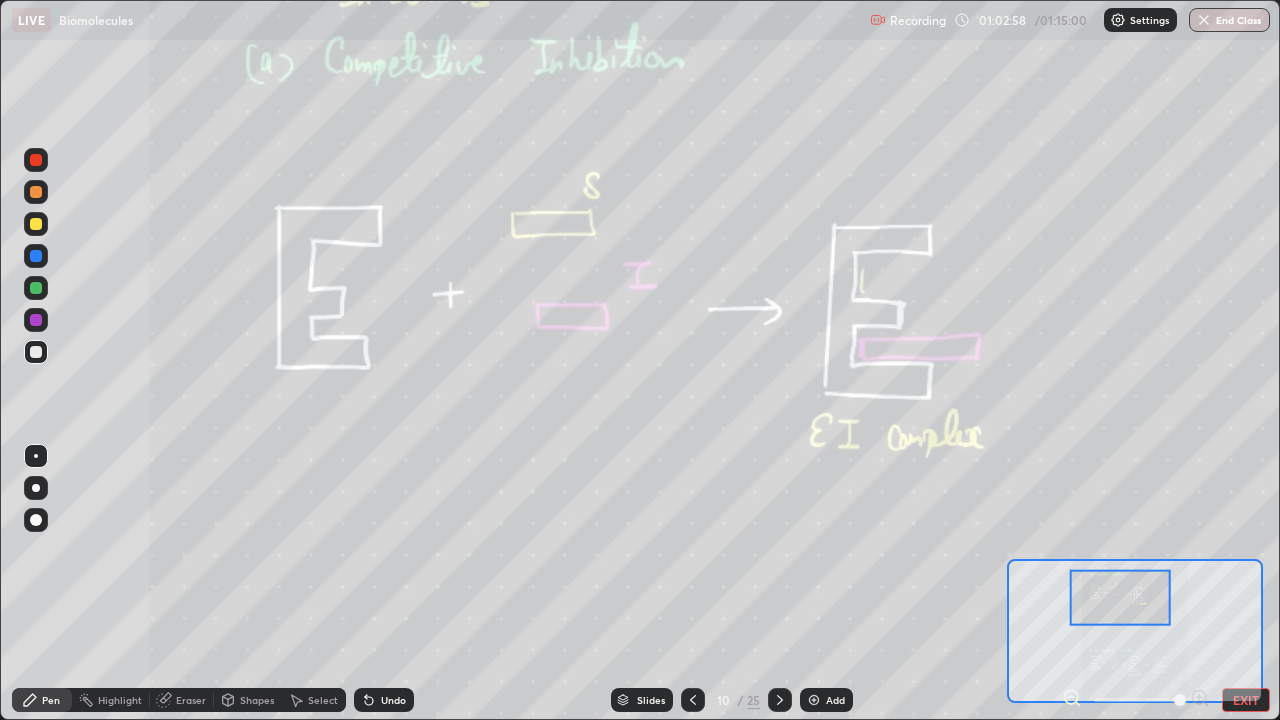 click 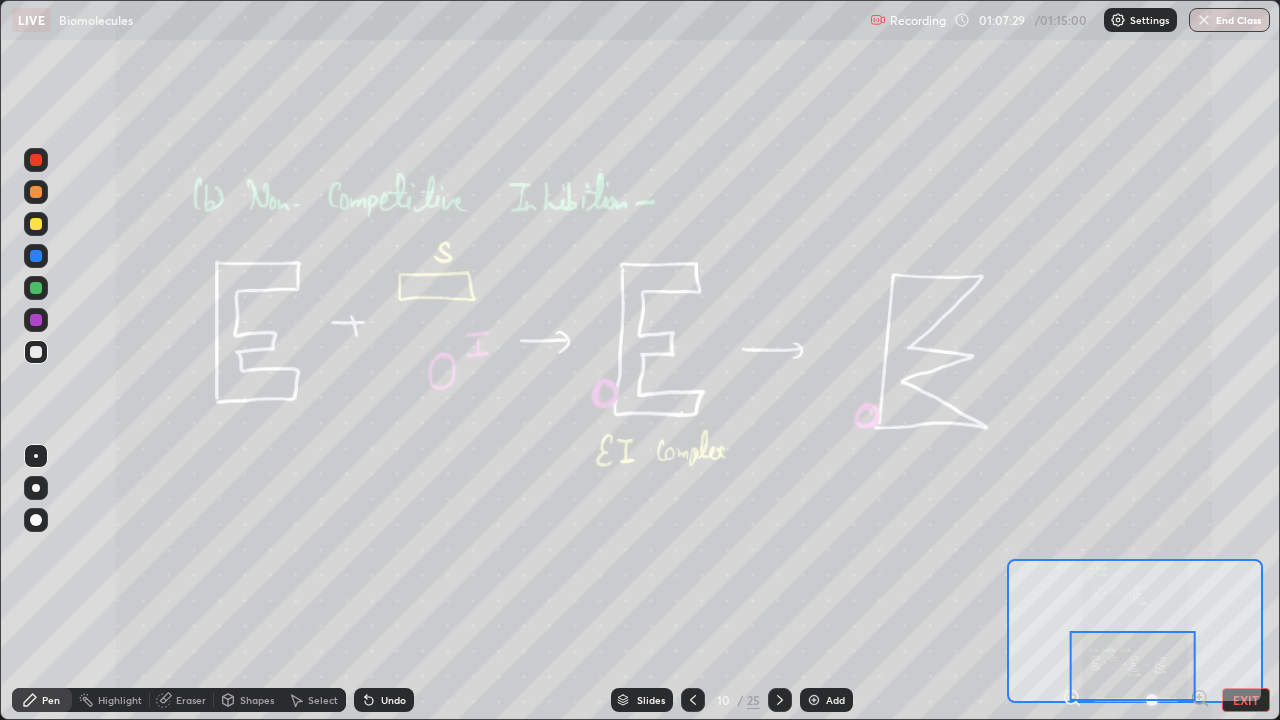 click at bounding box center [1133, 666] 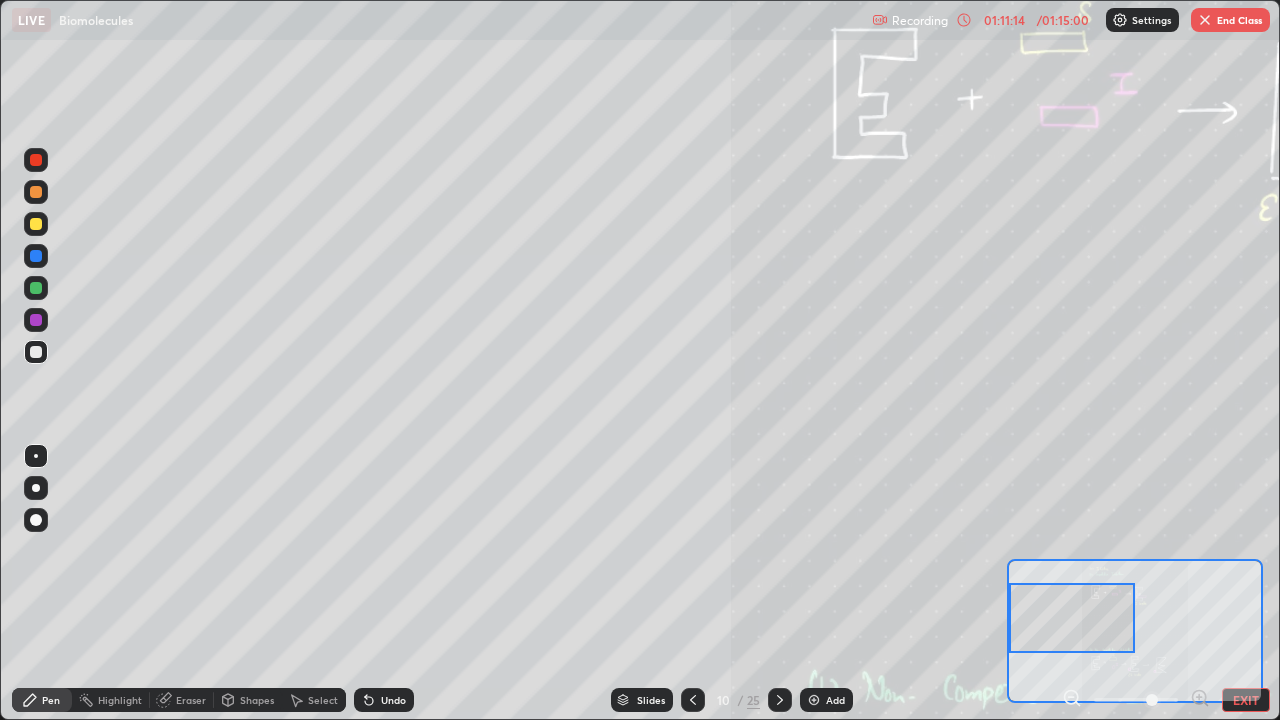 click on "EXIT" at bounding box center [1246, 700] 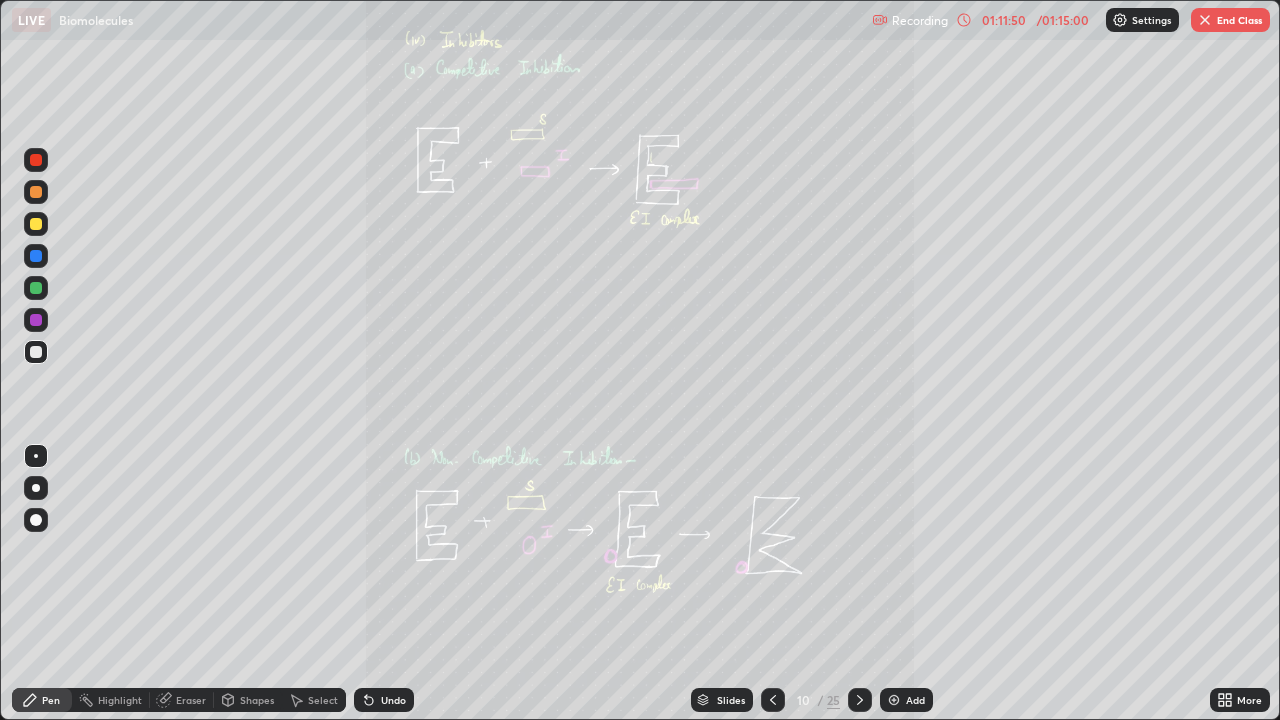 click on "End Class" at bounding box center (1230, 20) 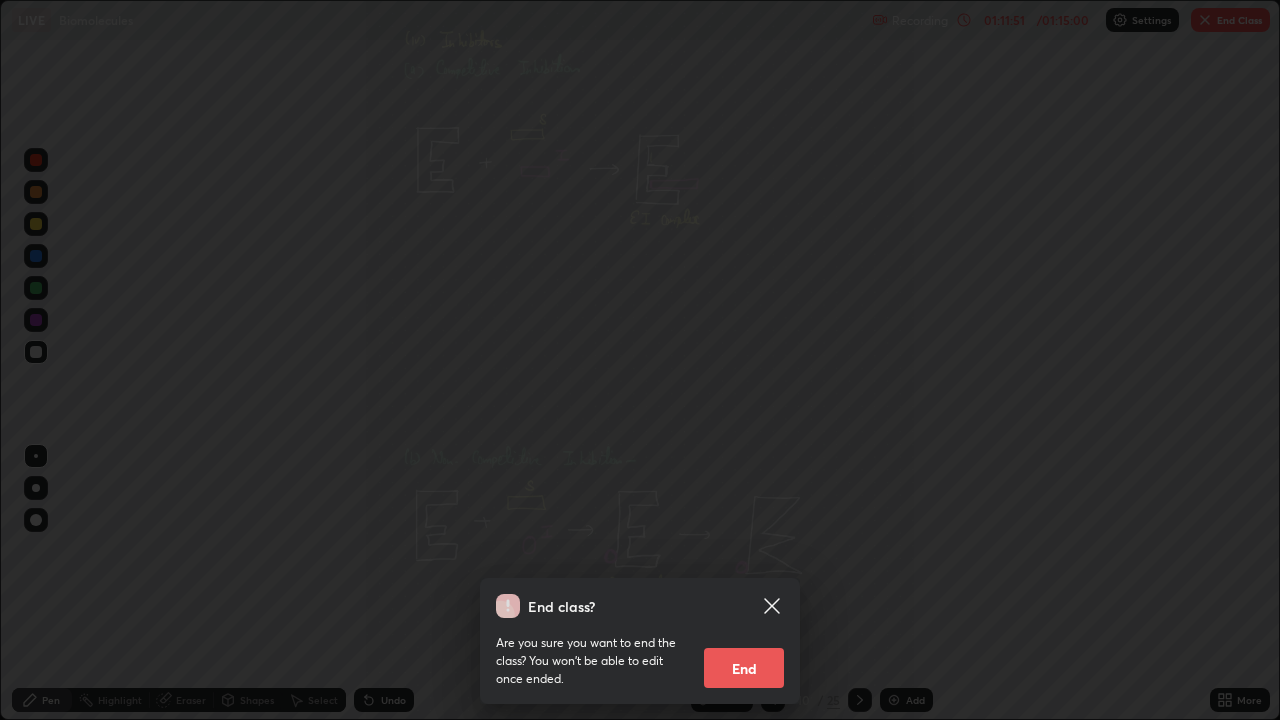 click on "End" at bounding box center (744, 668) 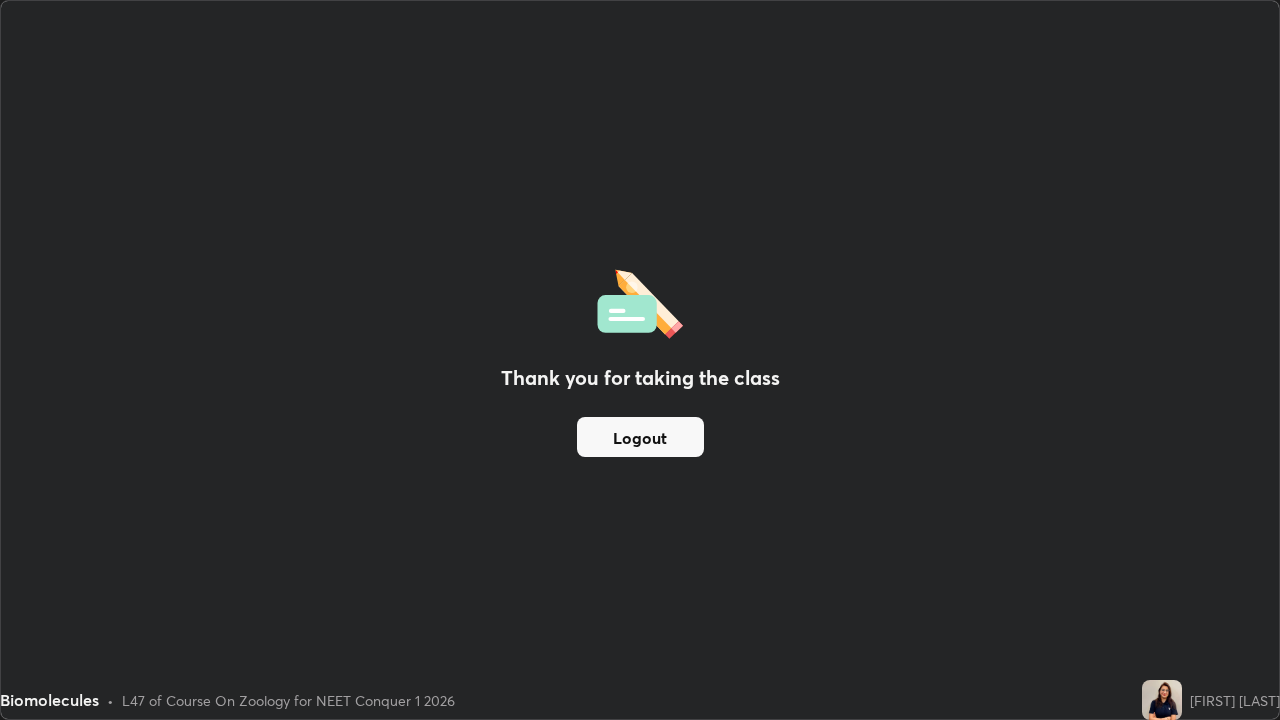 click on "Logout" at bounding box center (640, 437) 